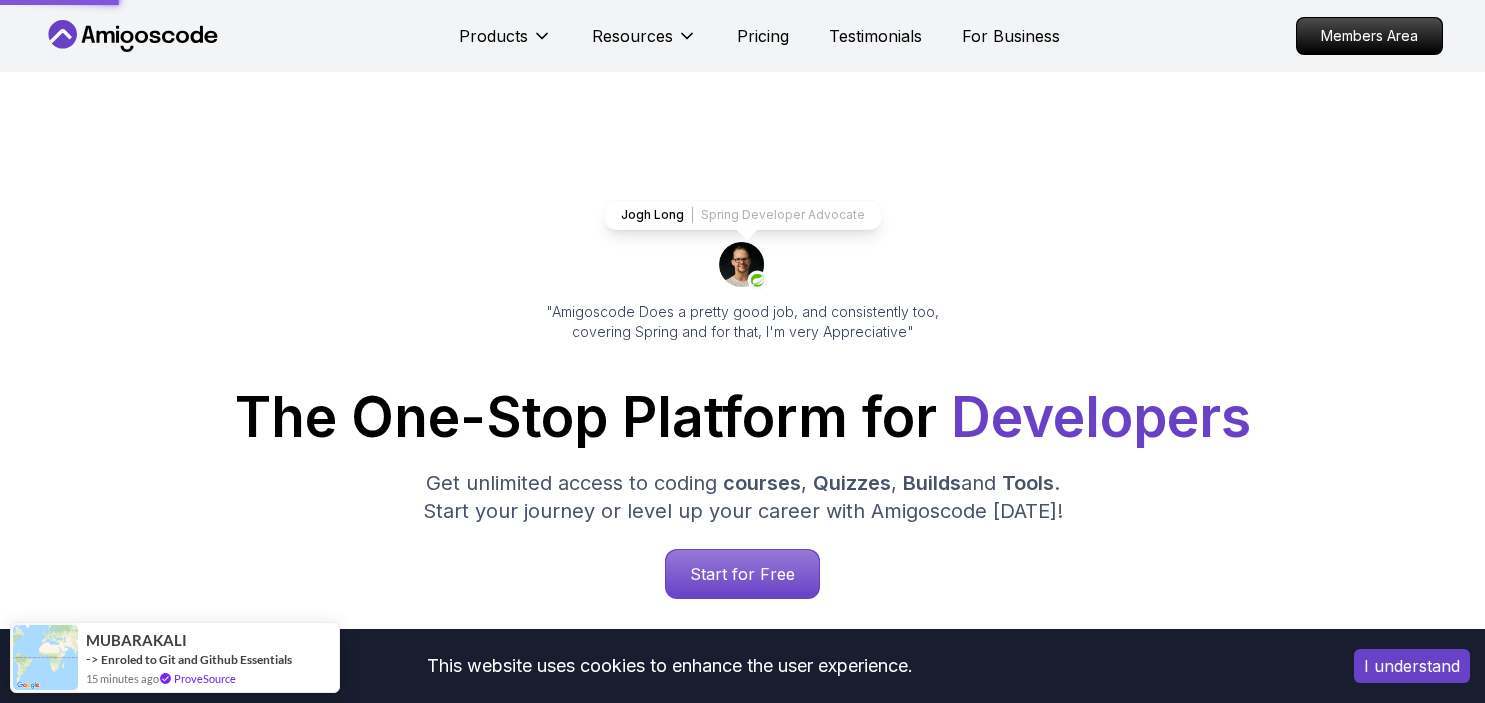 scroll, scrollTop: 0, scrollLeft: 0, axis: both 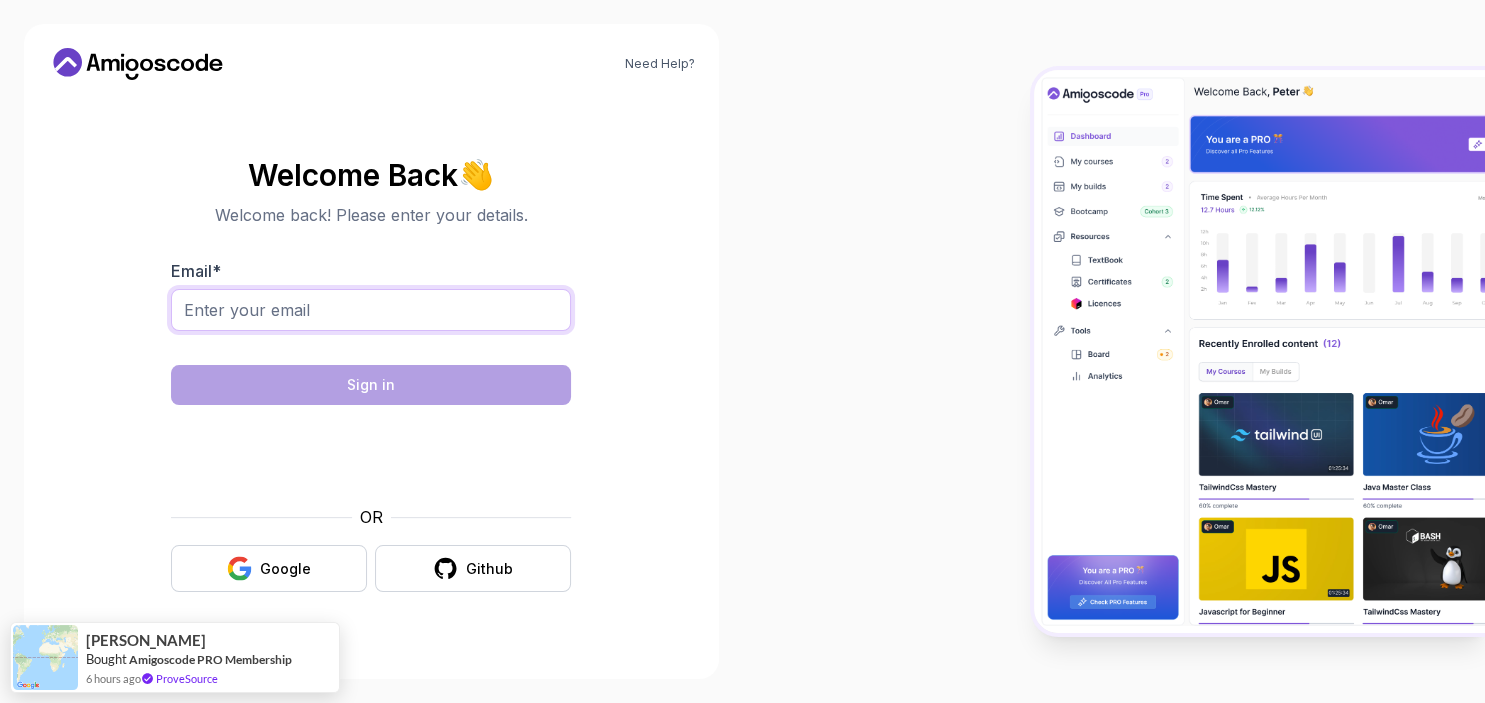 click on "Email *" at bounding box center [371, 310] 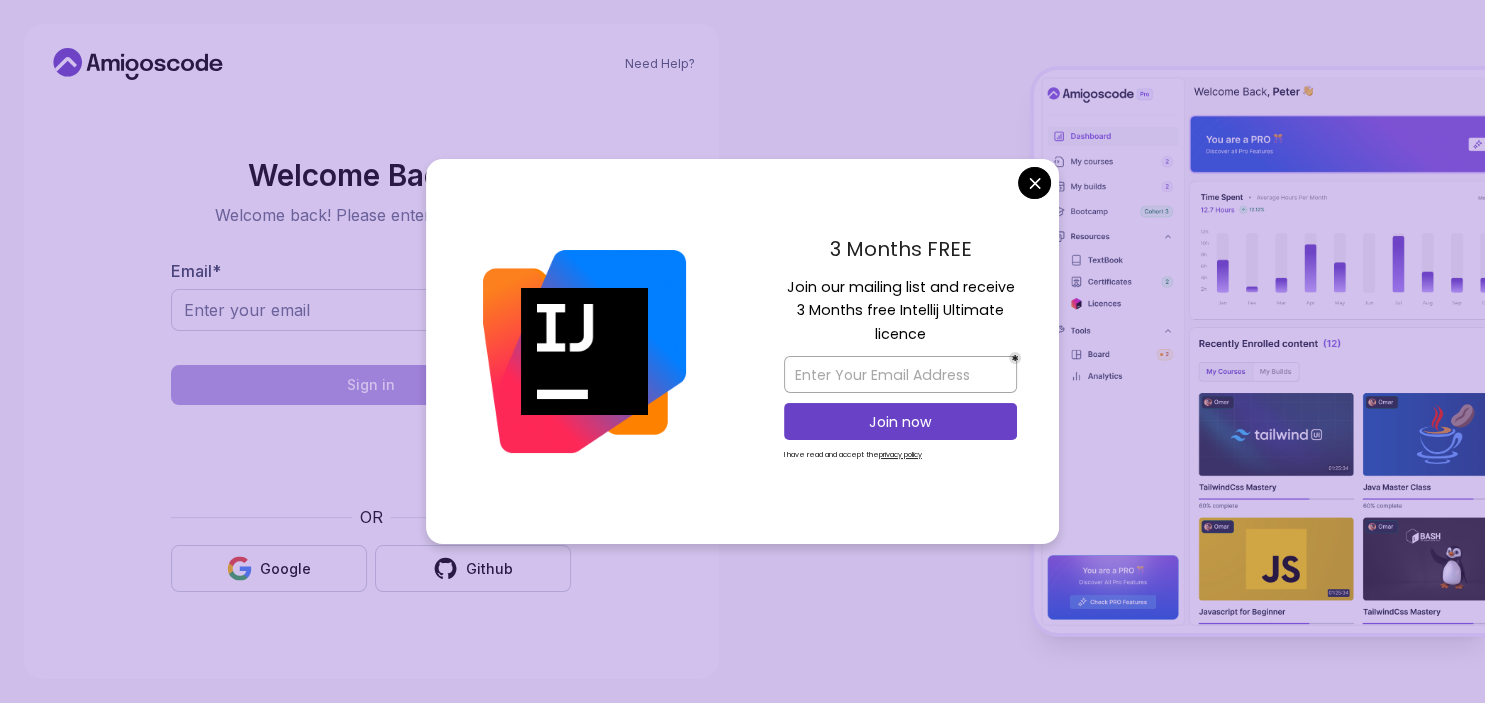click on "Need Help? Welcome Back 👋 Welcome back! Please enter your details. Email * Sign in OR Google Github" at bounding box center (742, 351) 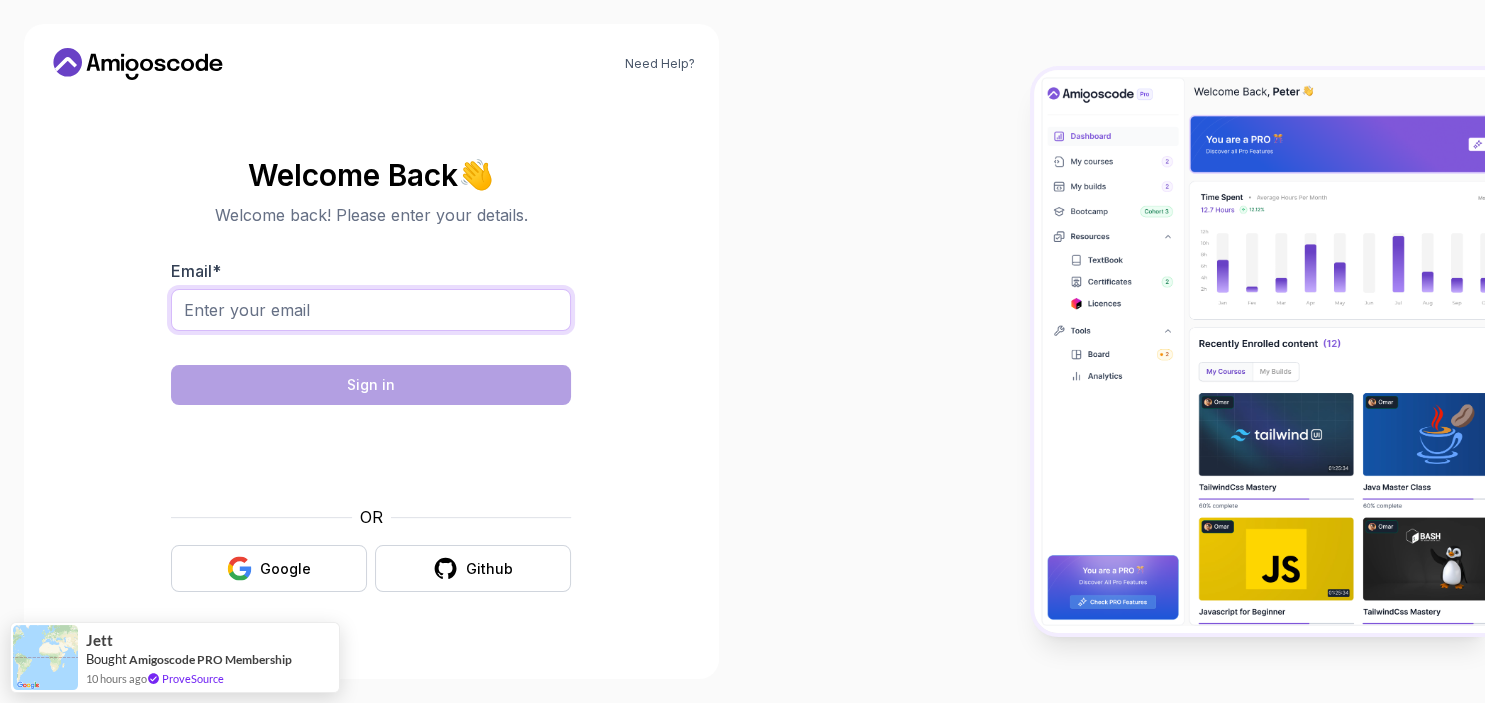 click on "Email *" at bounding box center [371, 310] 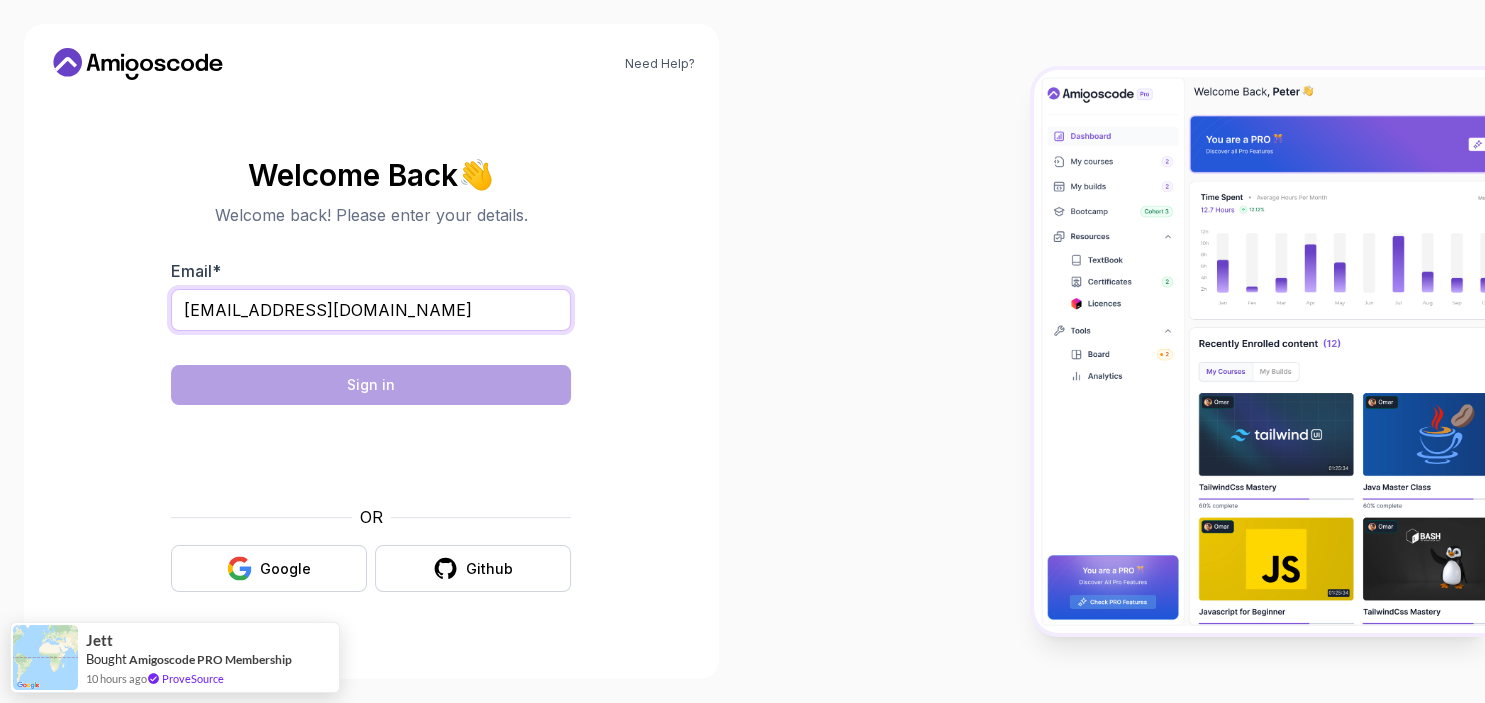 type on "[EMAIL_ADDRESS][DOMAIN_NAME]" 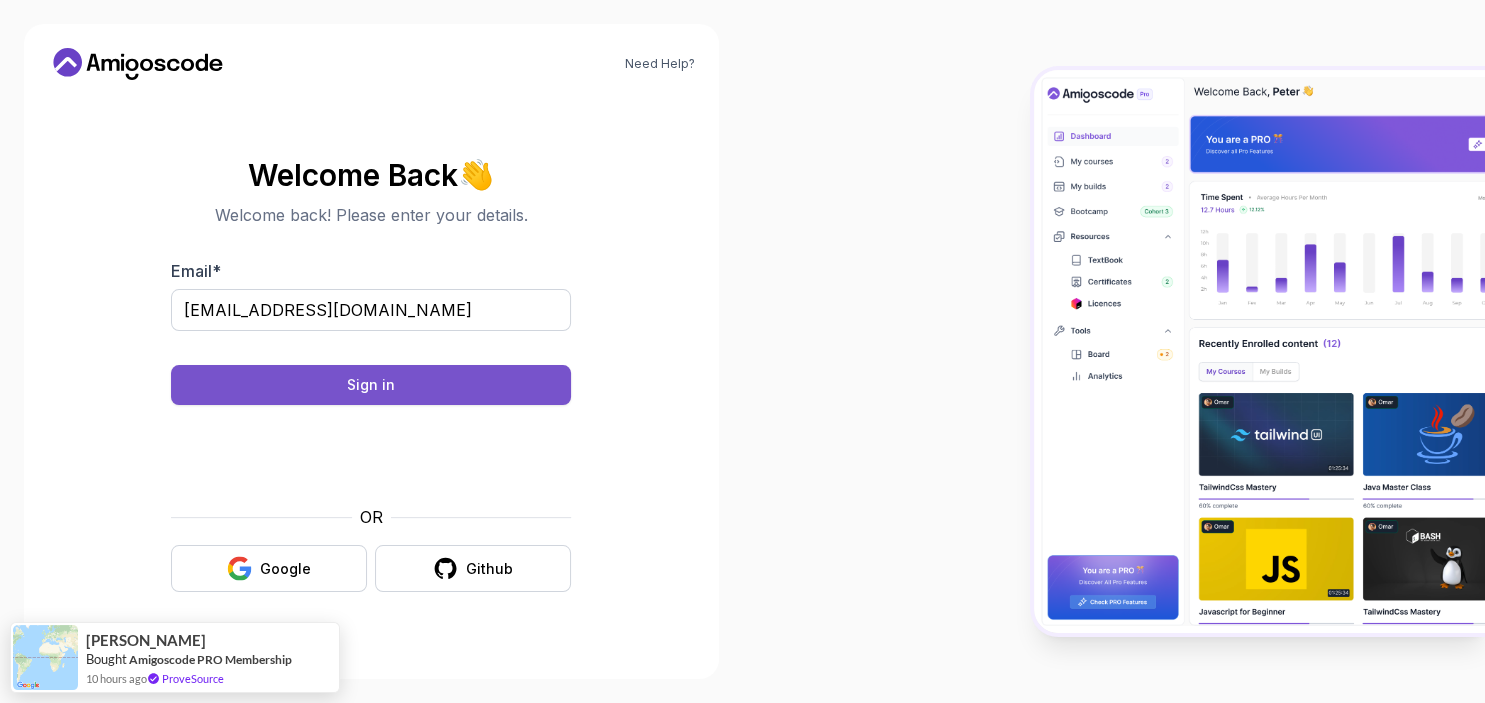click on "Sign in" at bounding box center (371, 385) 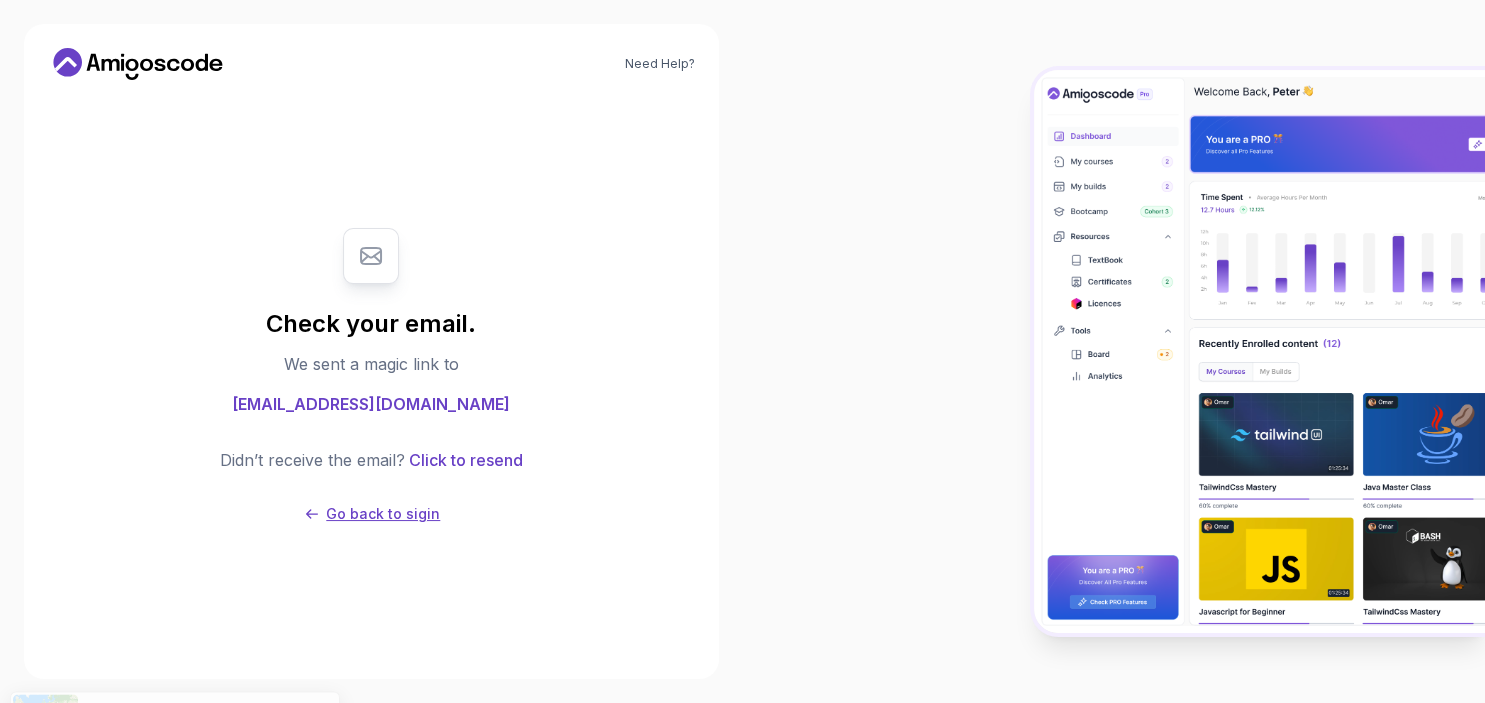 click on "Go back to sigin" at bounding box center (383, 514) 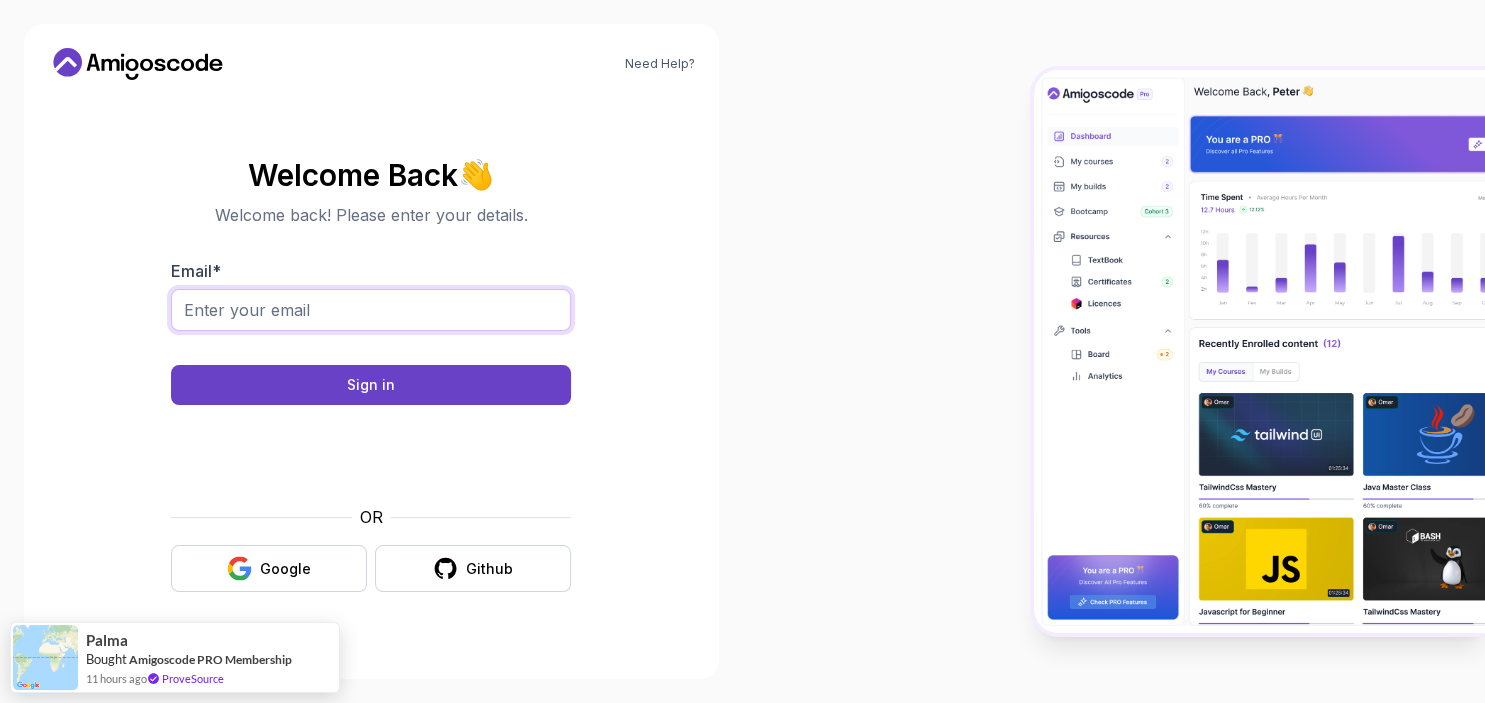 click on "Email *" at bounding box center [371, 310] 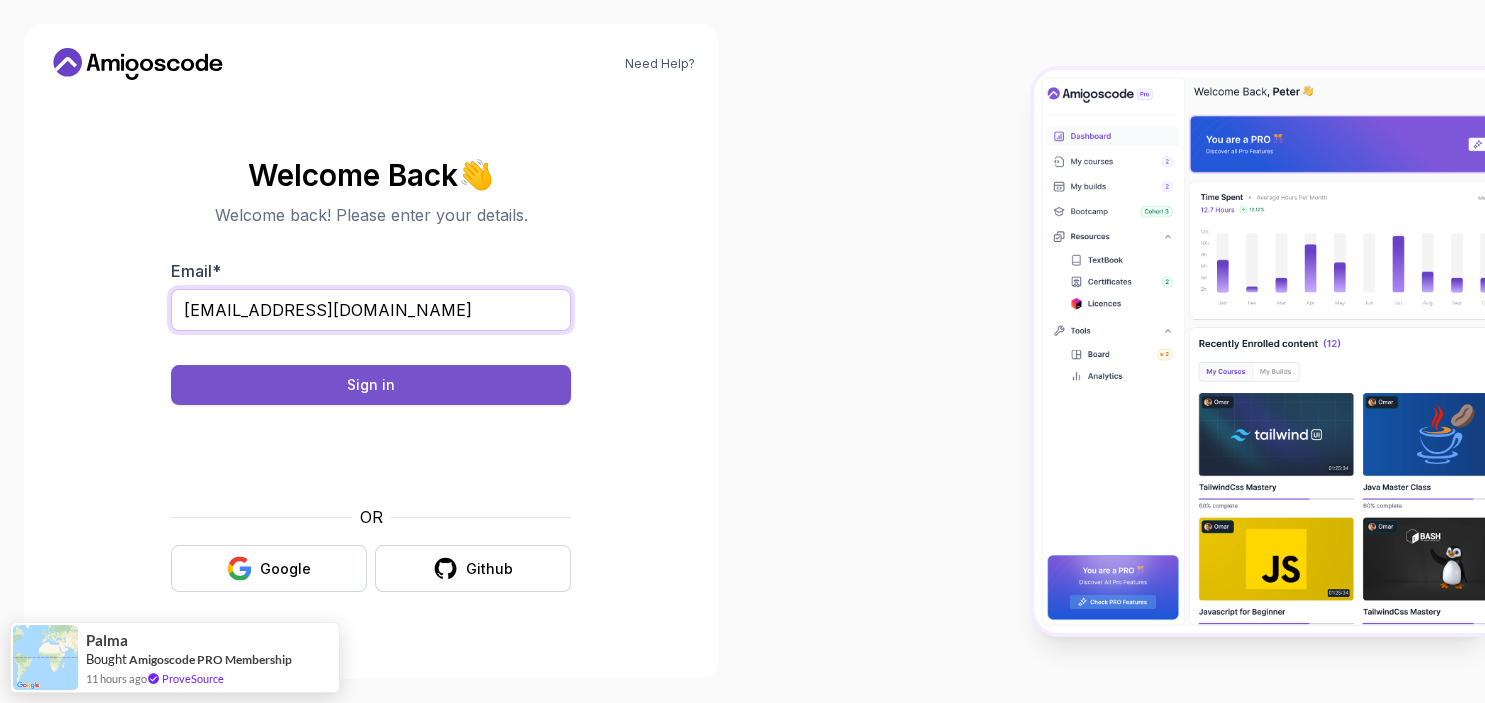 type on "[EMAIL_ADDRESS][DOMAIN_NAME]" 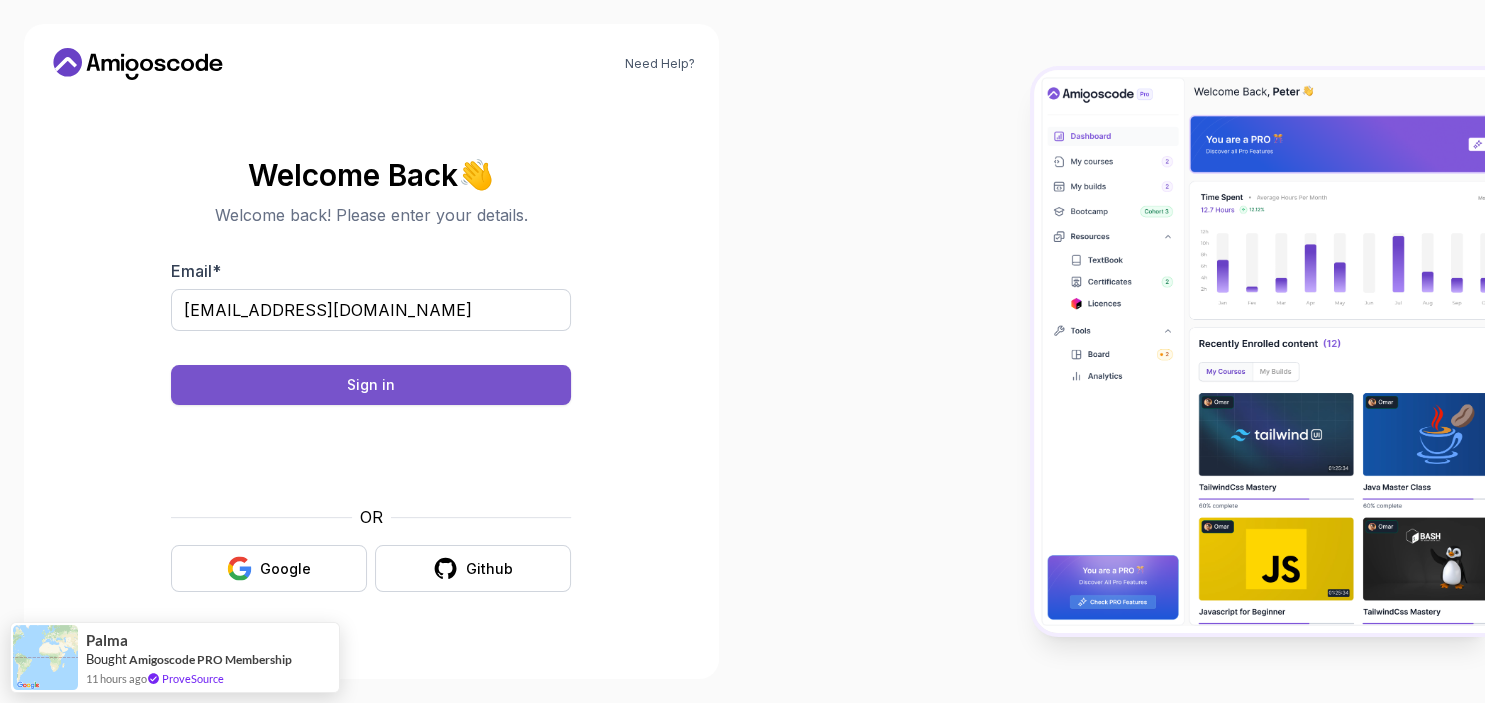 click on "Sign in" at bounding box center (371, 385) 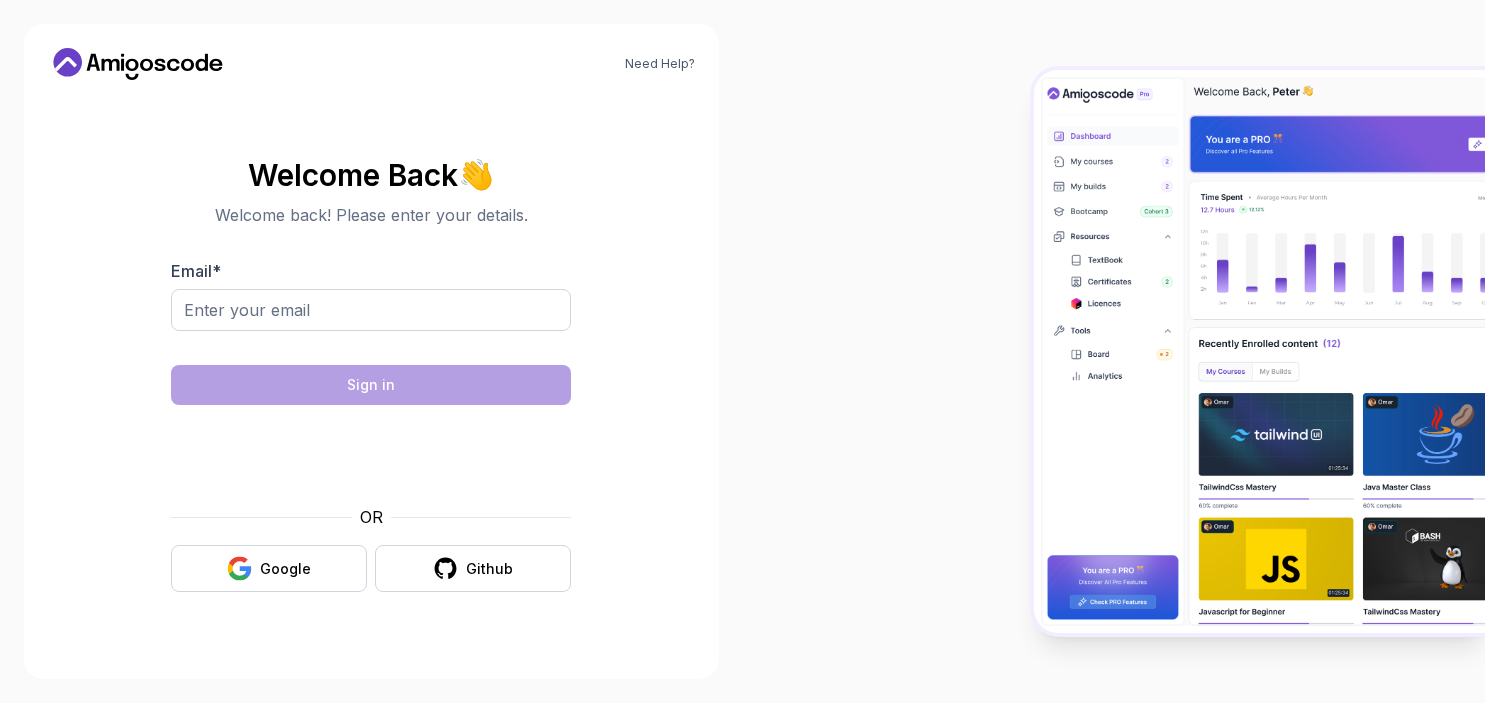 scroll, scrollTop: 0, scrollLeft: 0, axis: both 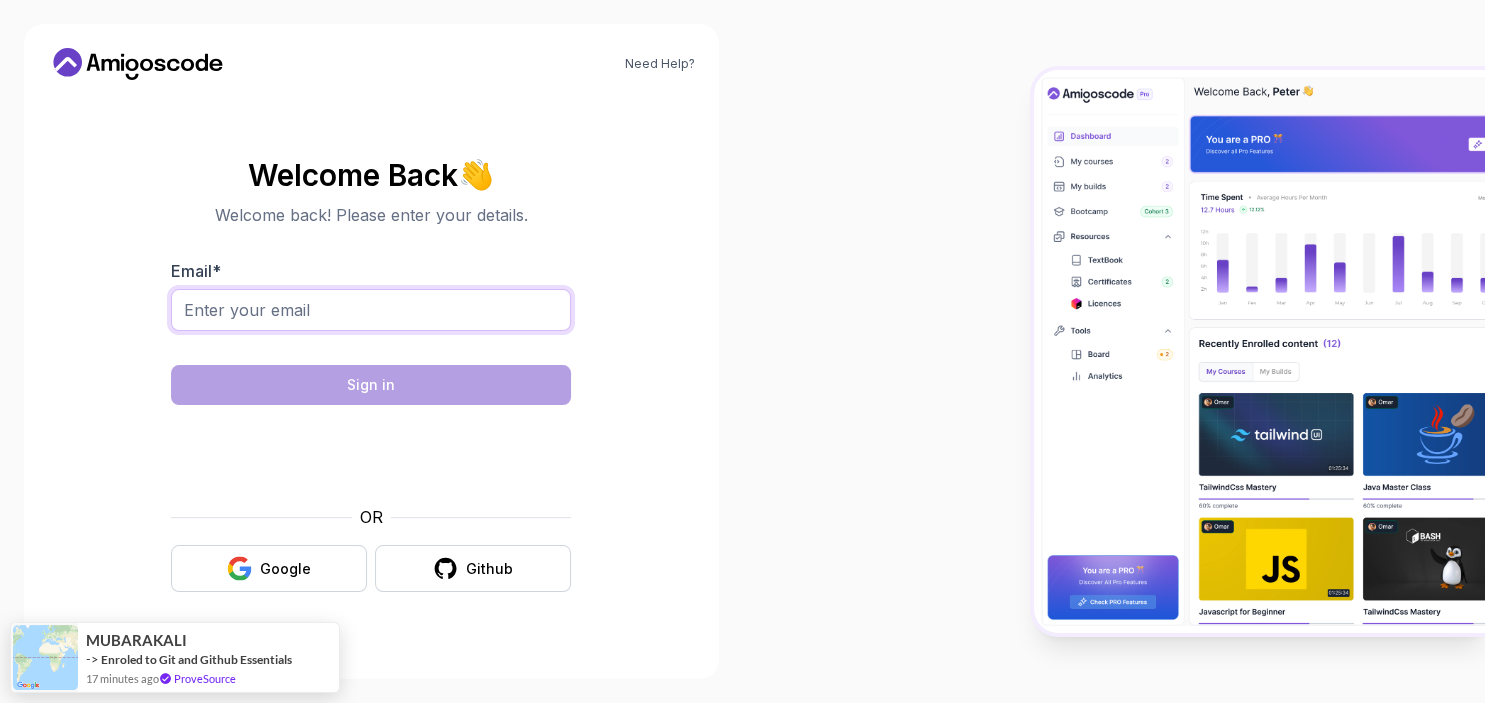 click on "Email *" at bounding box center [371, 310] 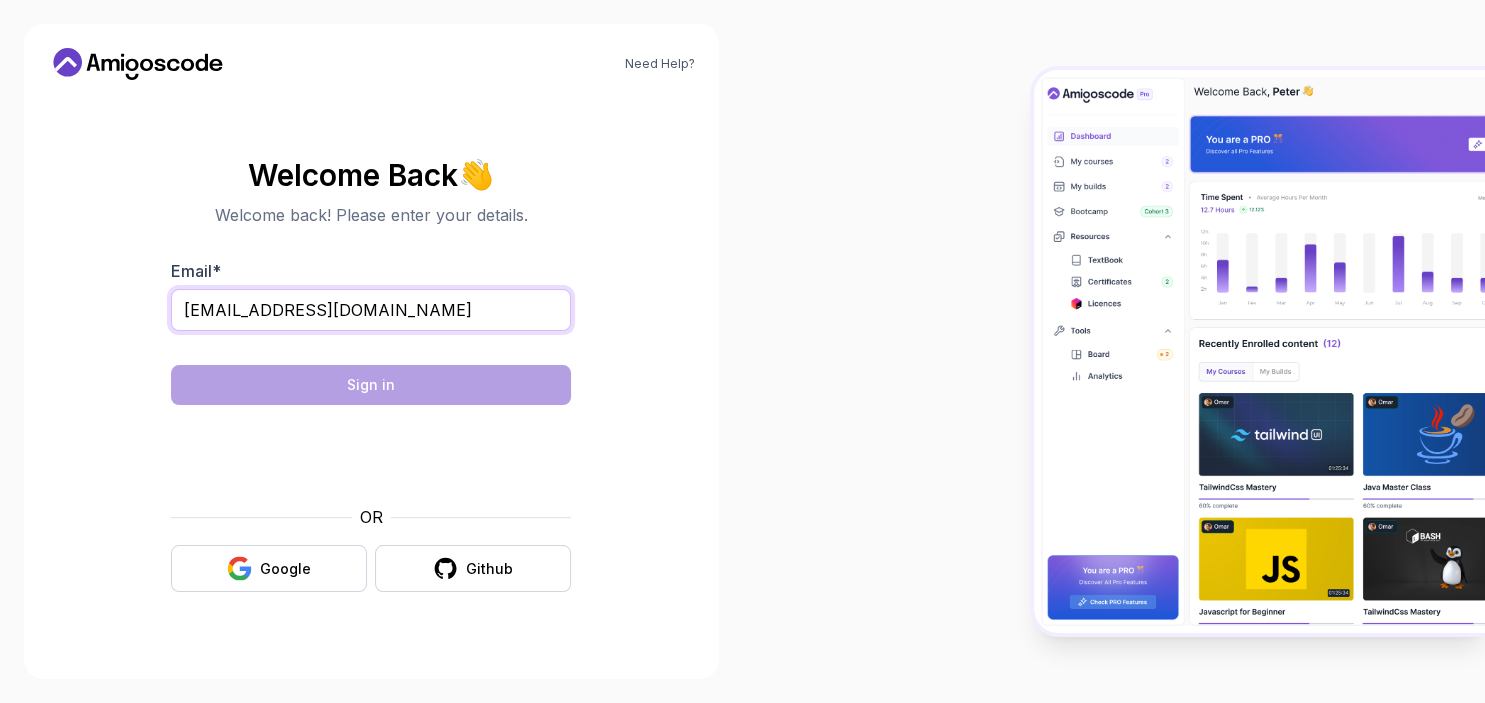 type on "[EMAIL_ADDRESS][DOMAIN_NAME]" 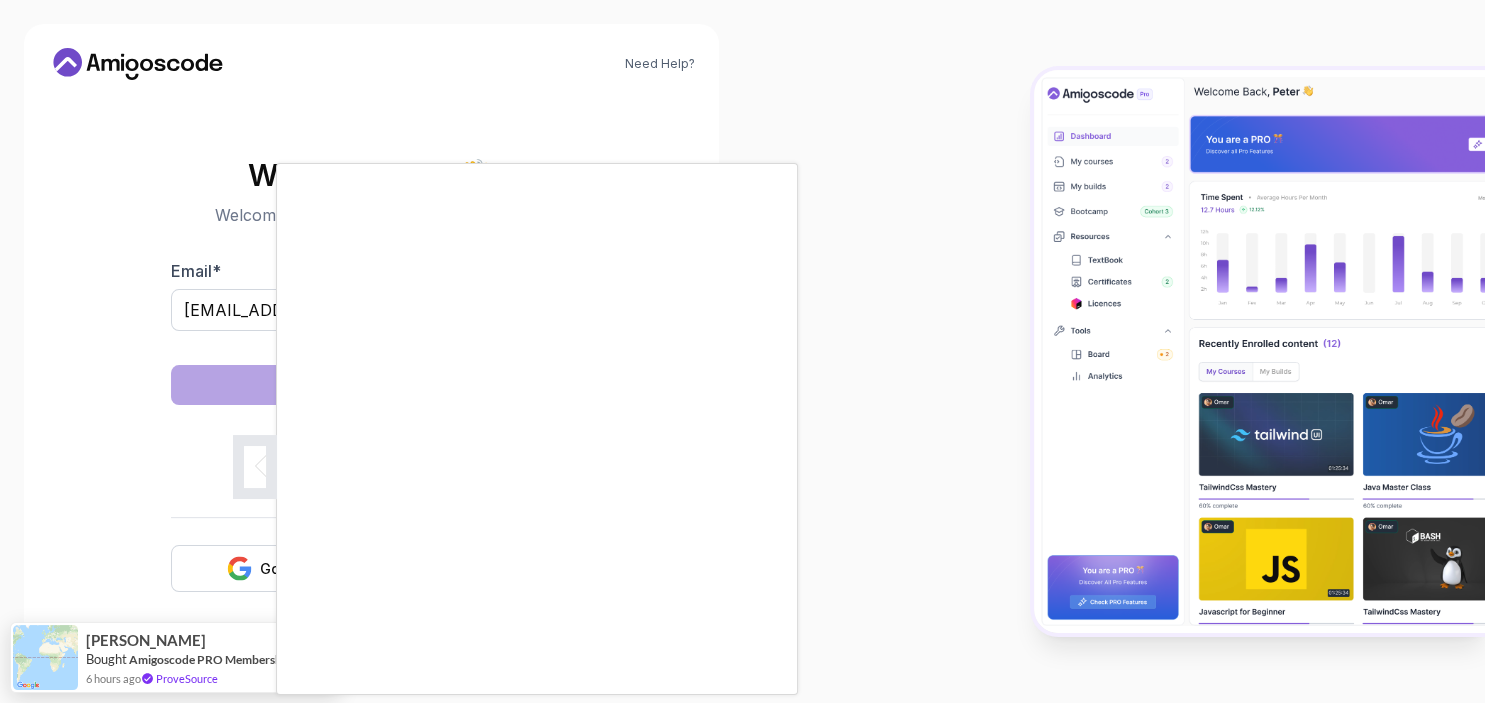 drag, startPoint x: 1047, startPoint y: 174, endPoint x: 990, endPoint y: 201, distance: 63.07139 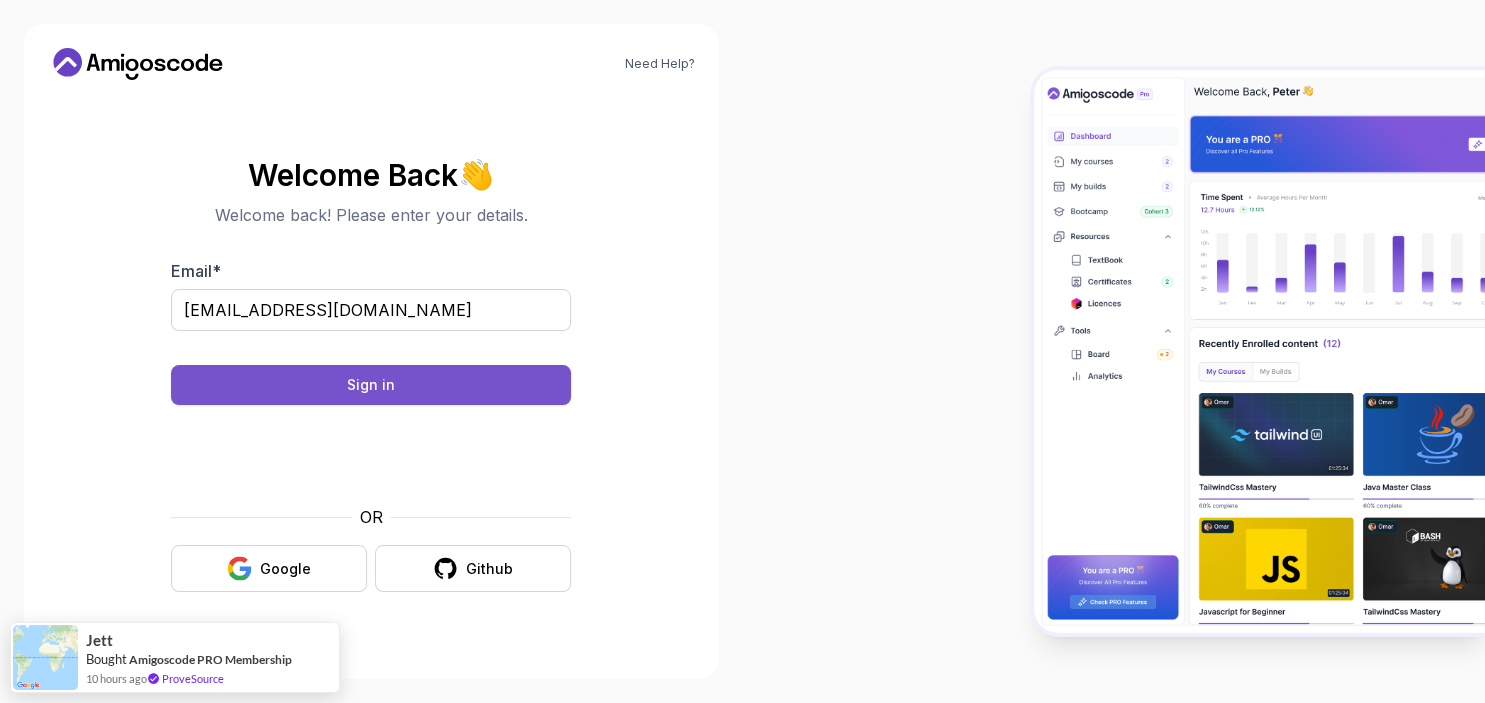 click on "Sign in" at bounding box center (371, 385) 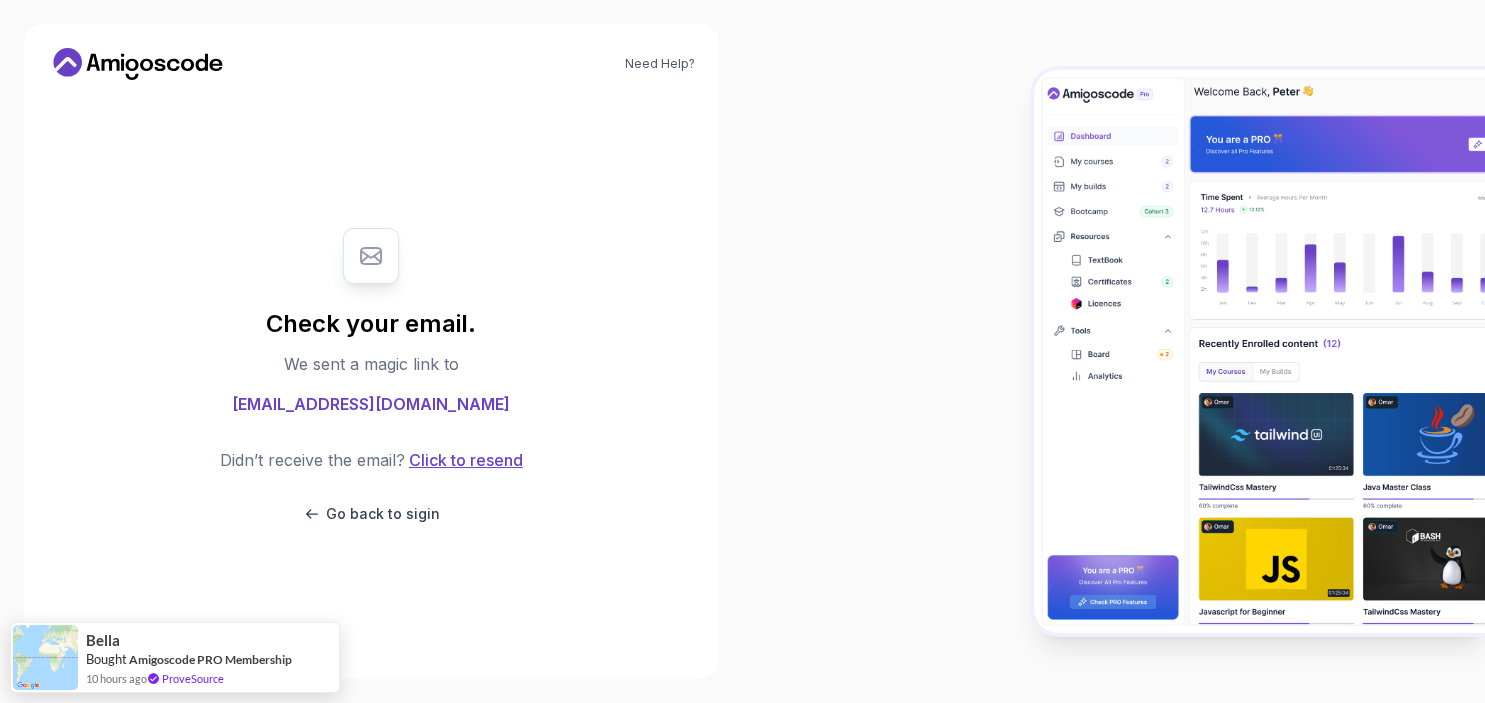 click on "Click to resend" at bounding box center [464, 460] 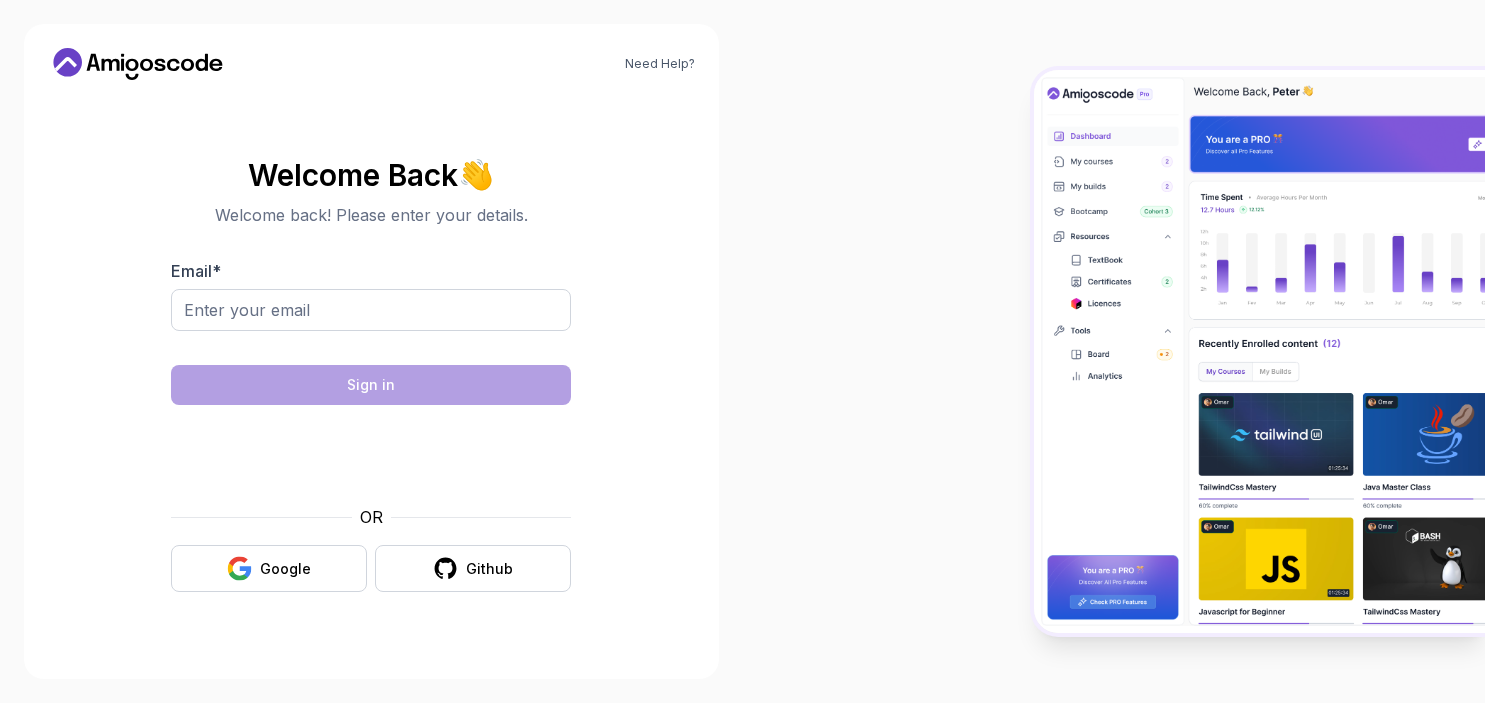 scroll, scrollTop: 0, scrollLeft: 0, axis: both 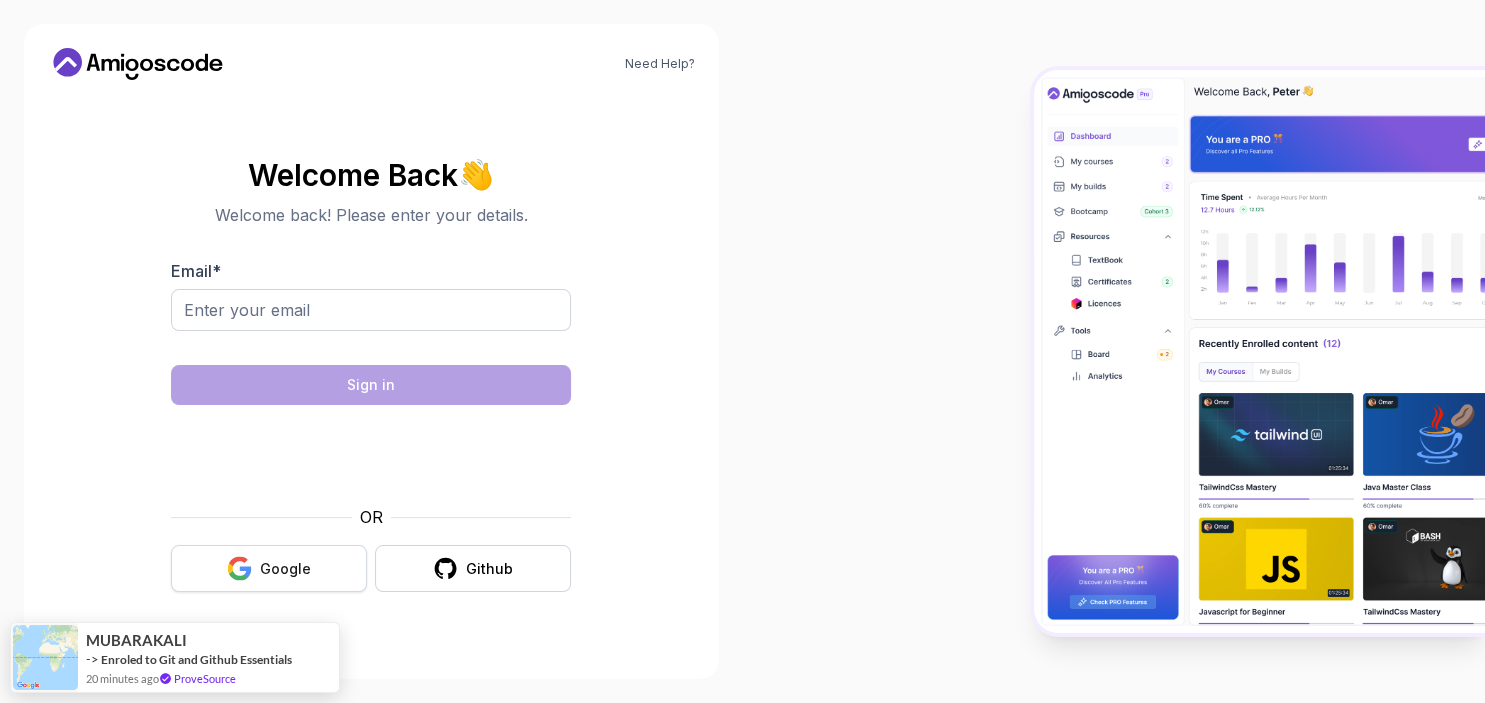 click on "Google" at bounding box center (285, 569) 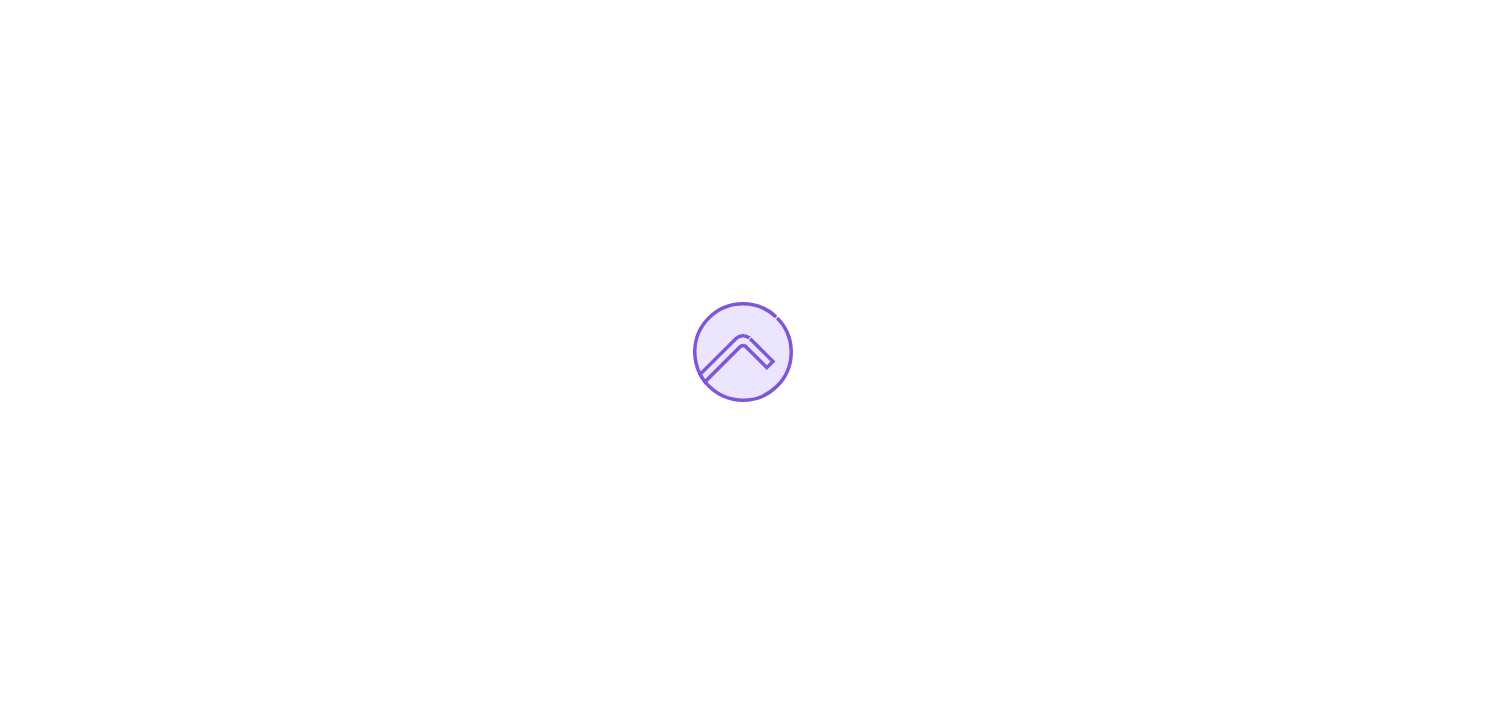 scroll, scrollTop: 0, scrollLeft: 0, axis: both 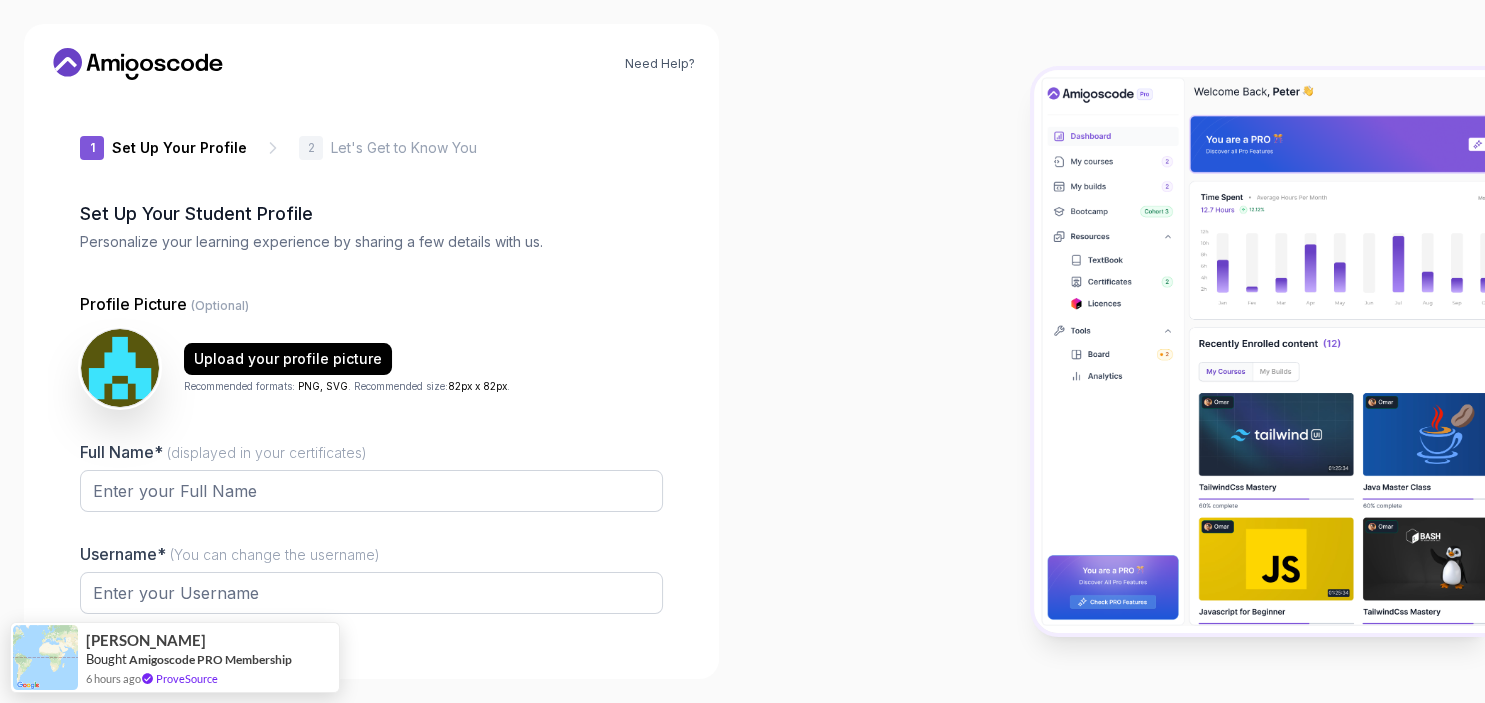 type on "daringbear450c8" 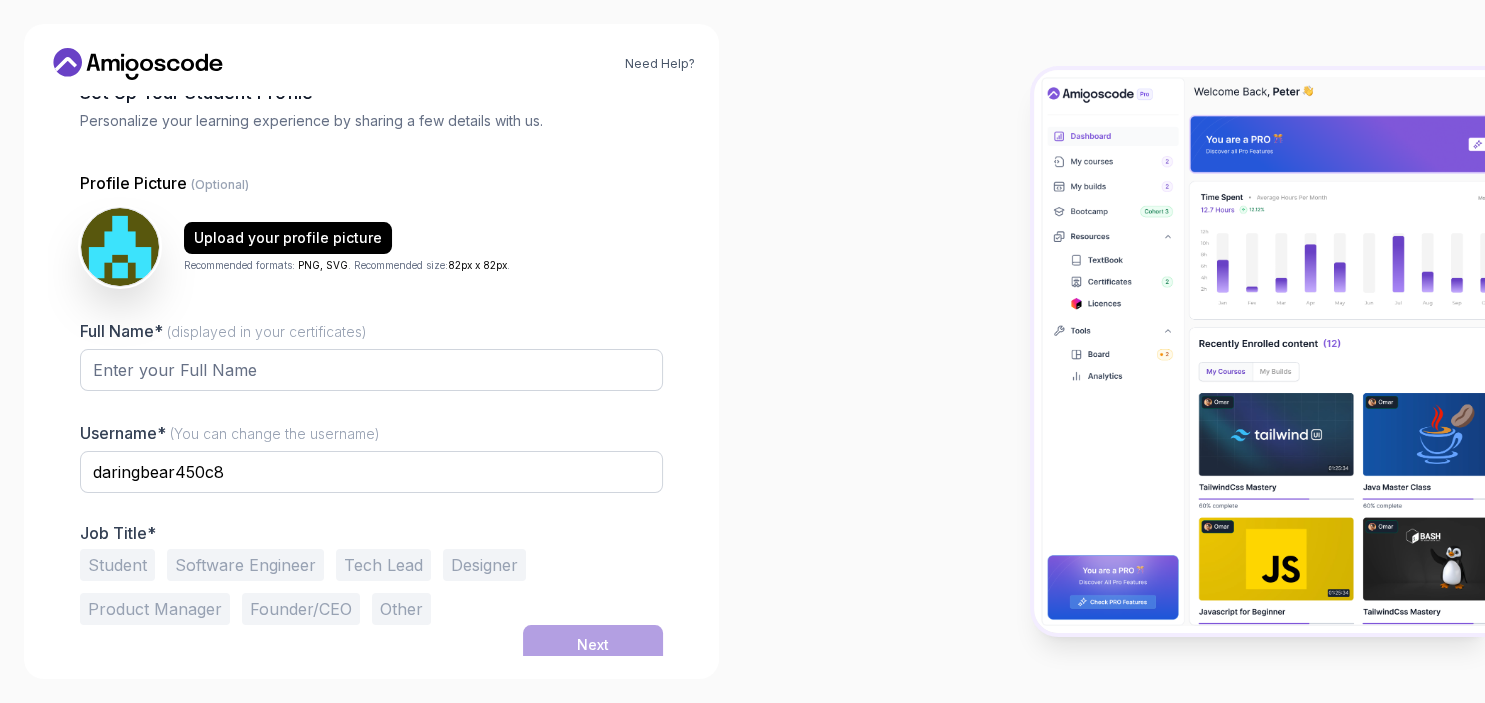 scroll, scrollTop: 130, scrollLeft: 0, axis: vertical 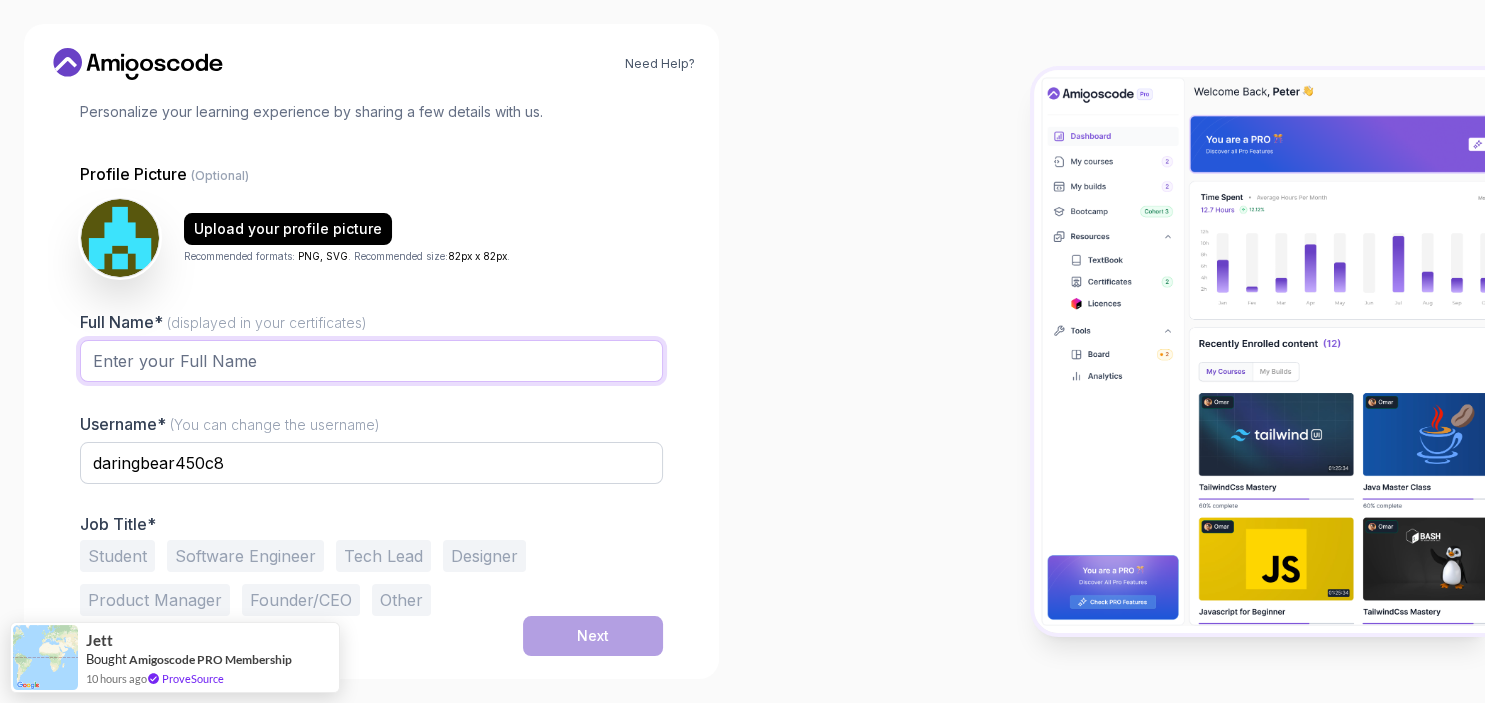 click on "Full Name*   (displayed in your certificates)" at bounding box center (371, 361) 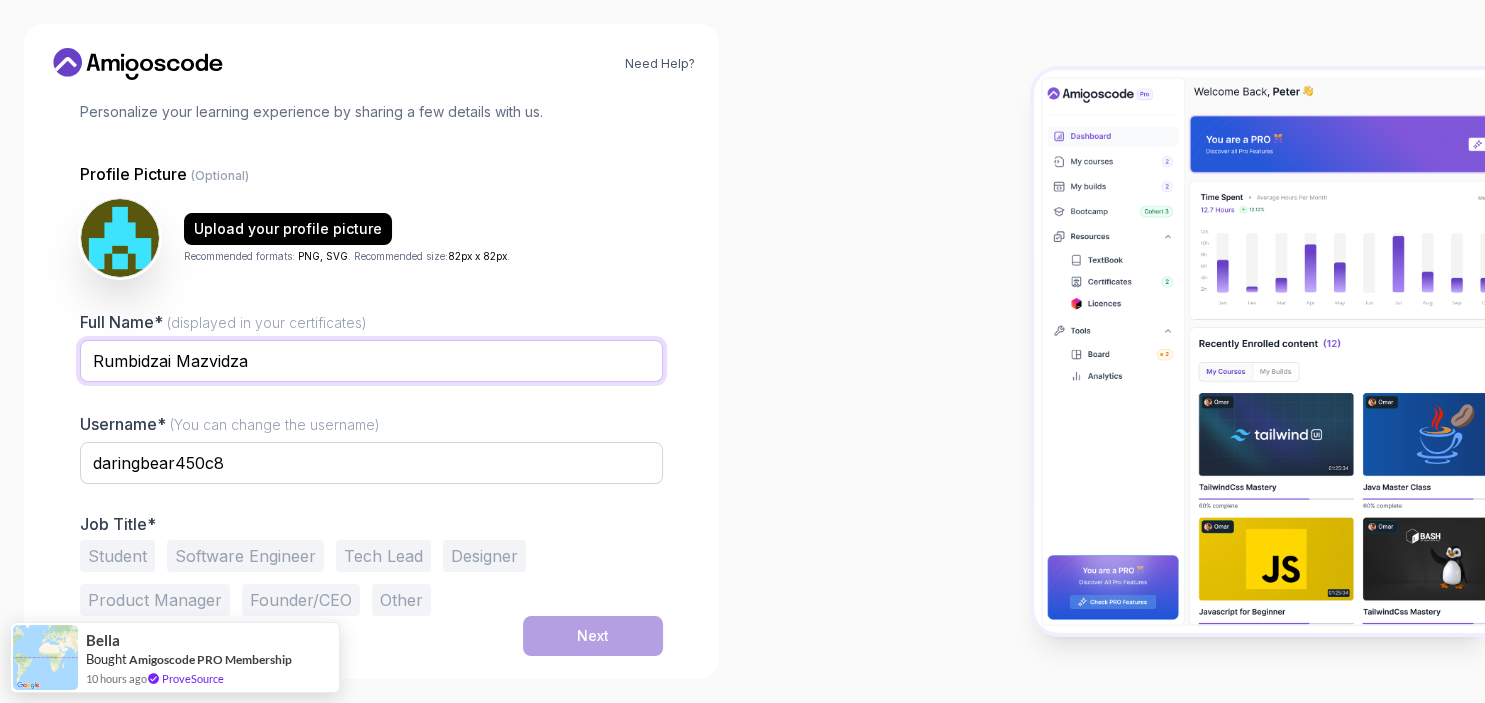 type on "Rumbidzai Mazvidza" 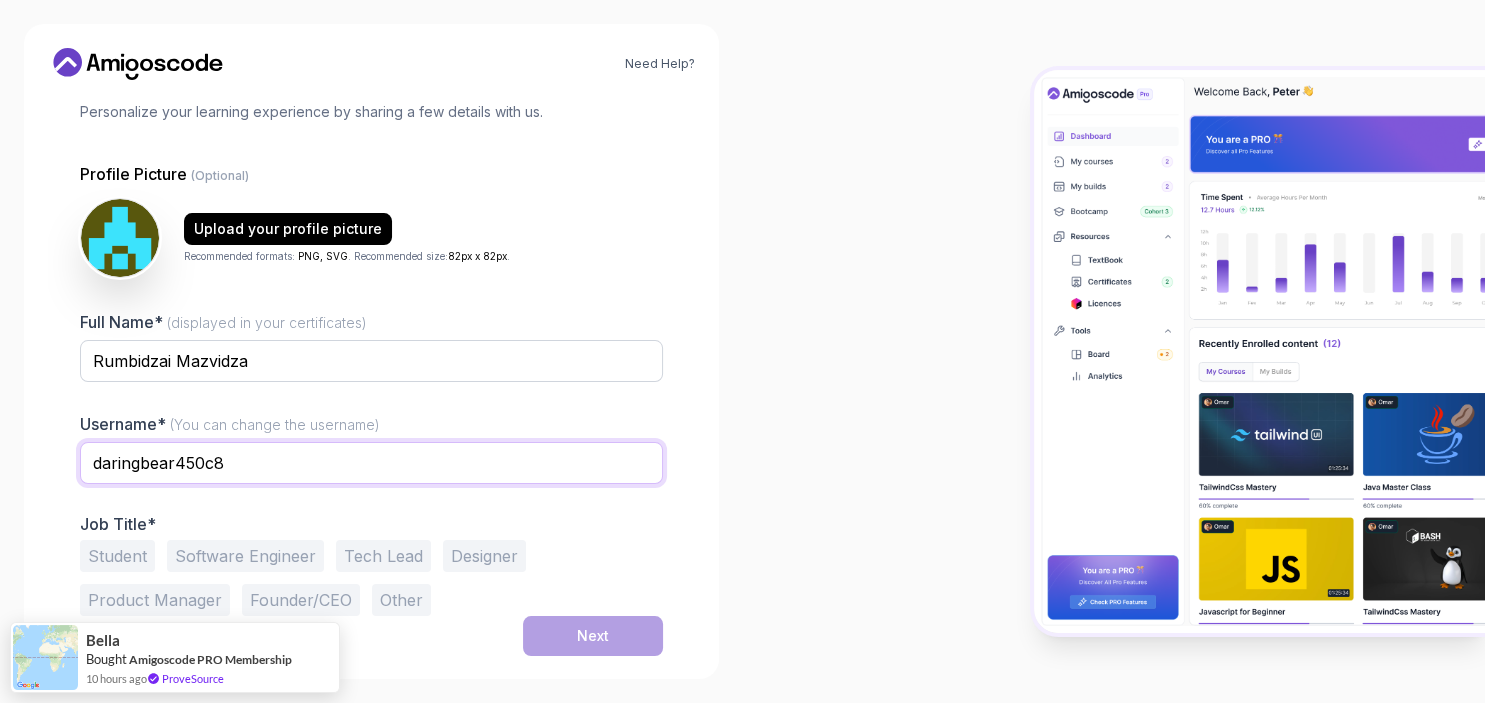 drag, startPoint x: 245, startPoint y: 458, endPoint x: 65, endPoint y: 470, distance: 180.39955 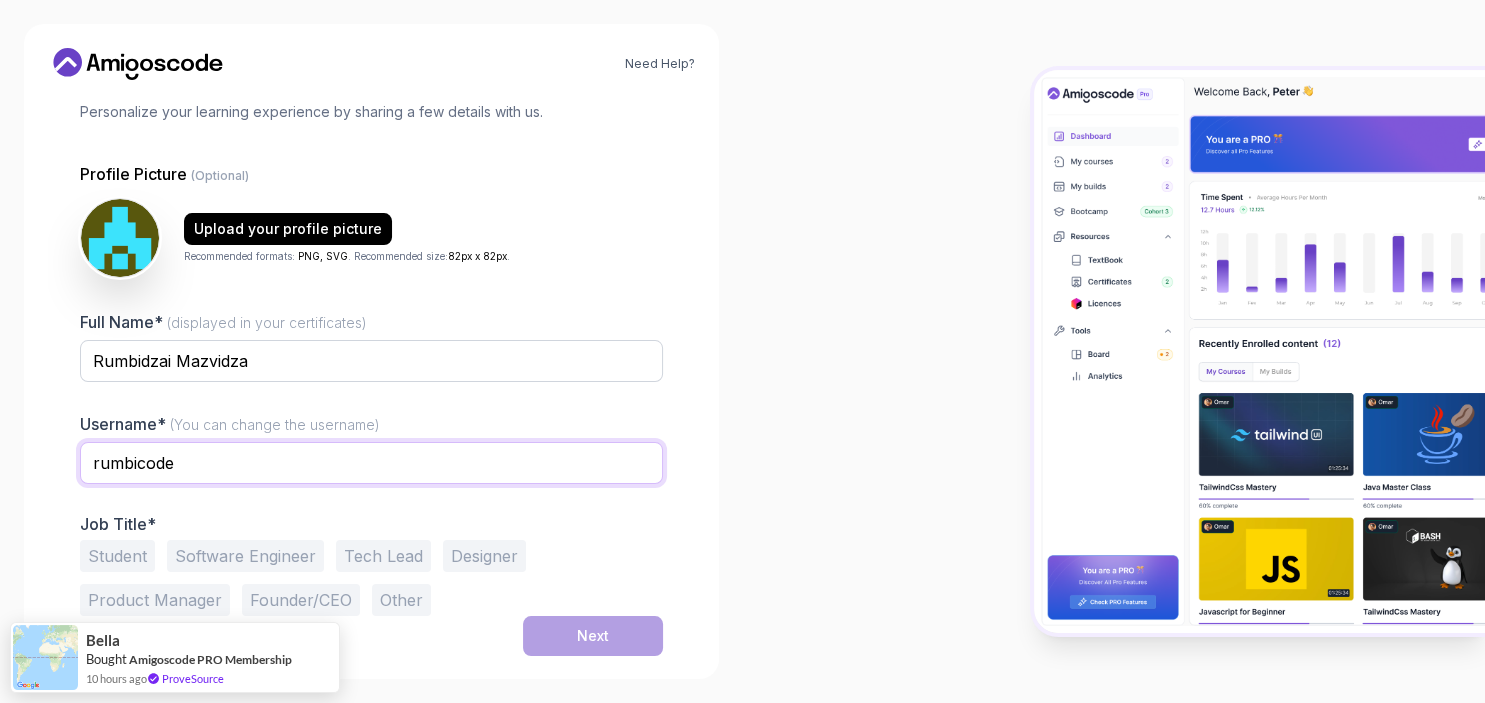 type on "rumbicode" 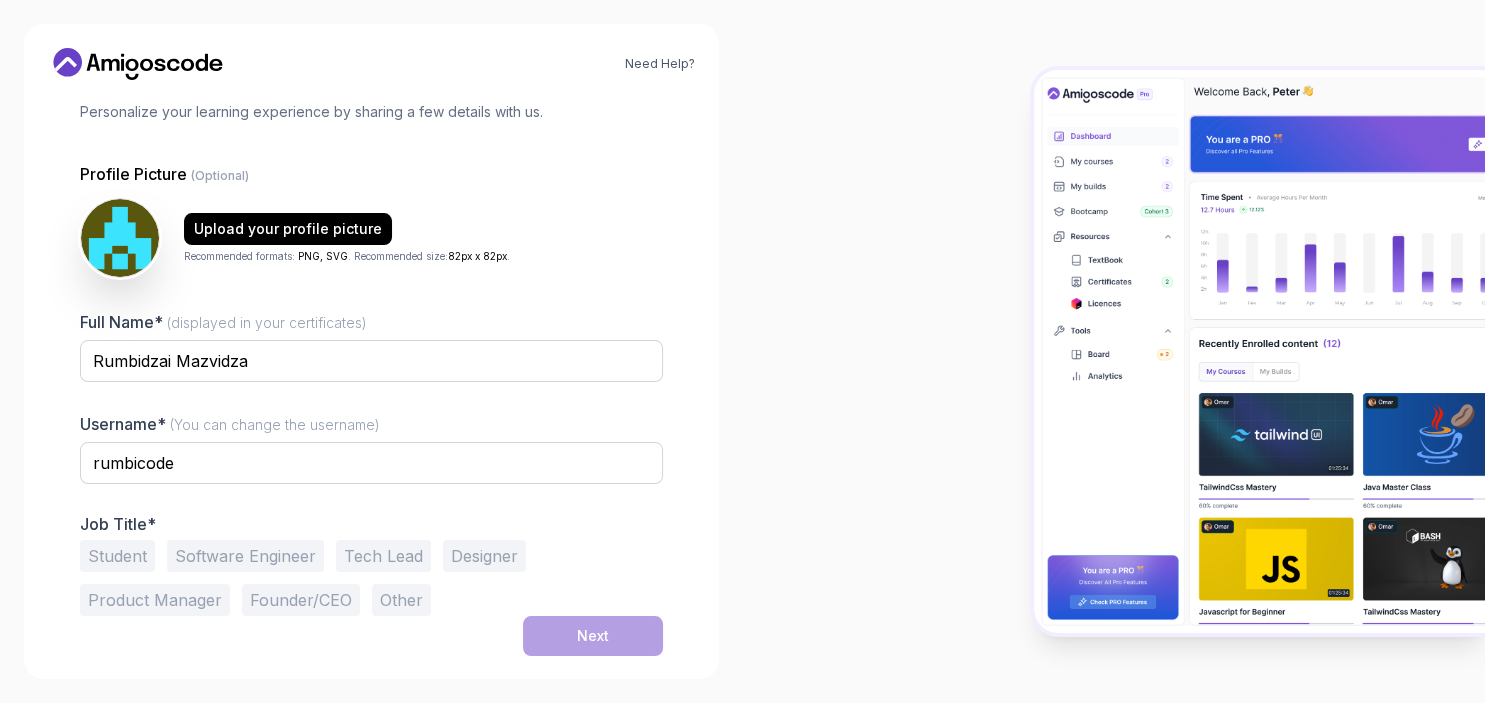 click on "Software Engineer" at bounding box center [245, 556] 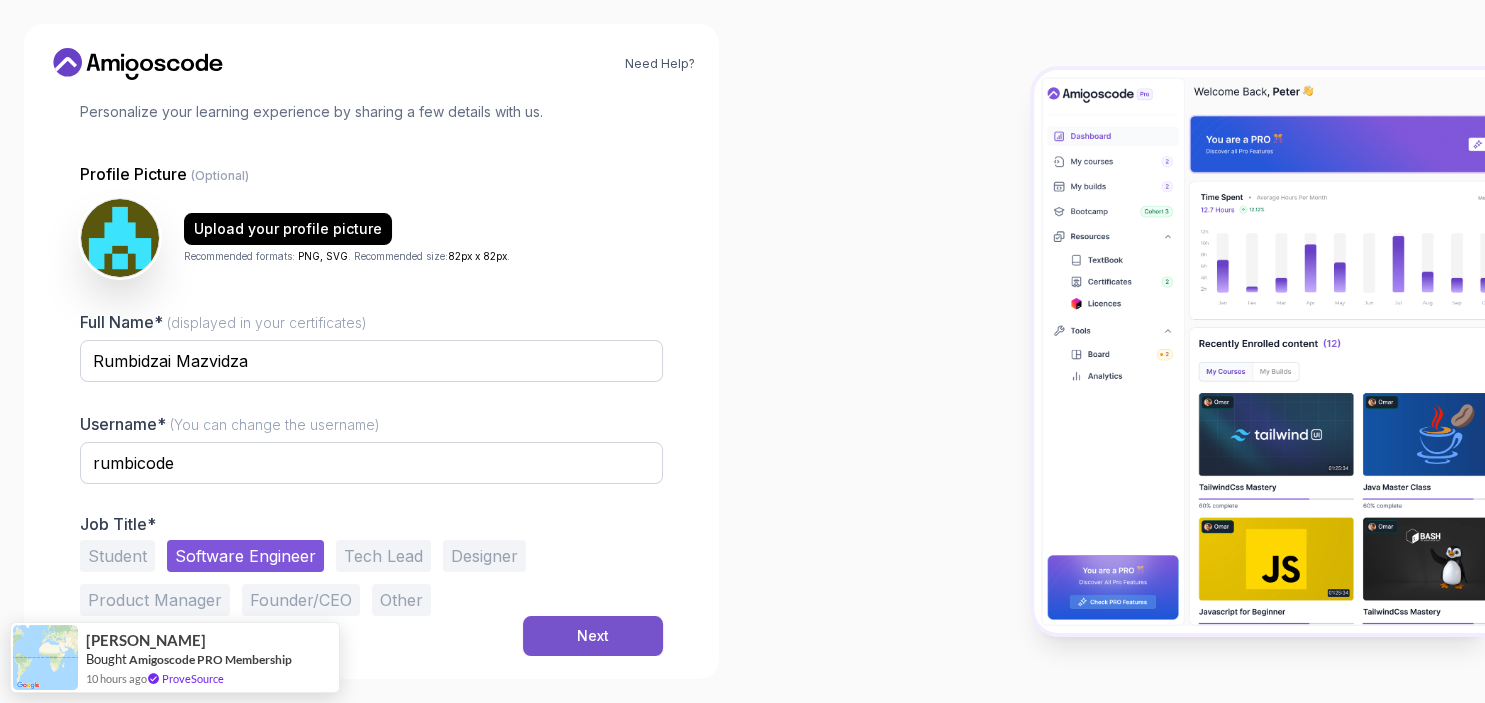 click on "Next" at bounding box center [593, 636] 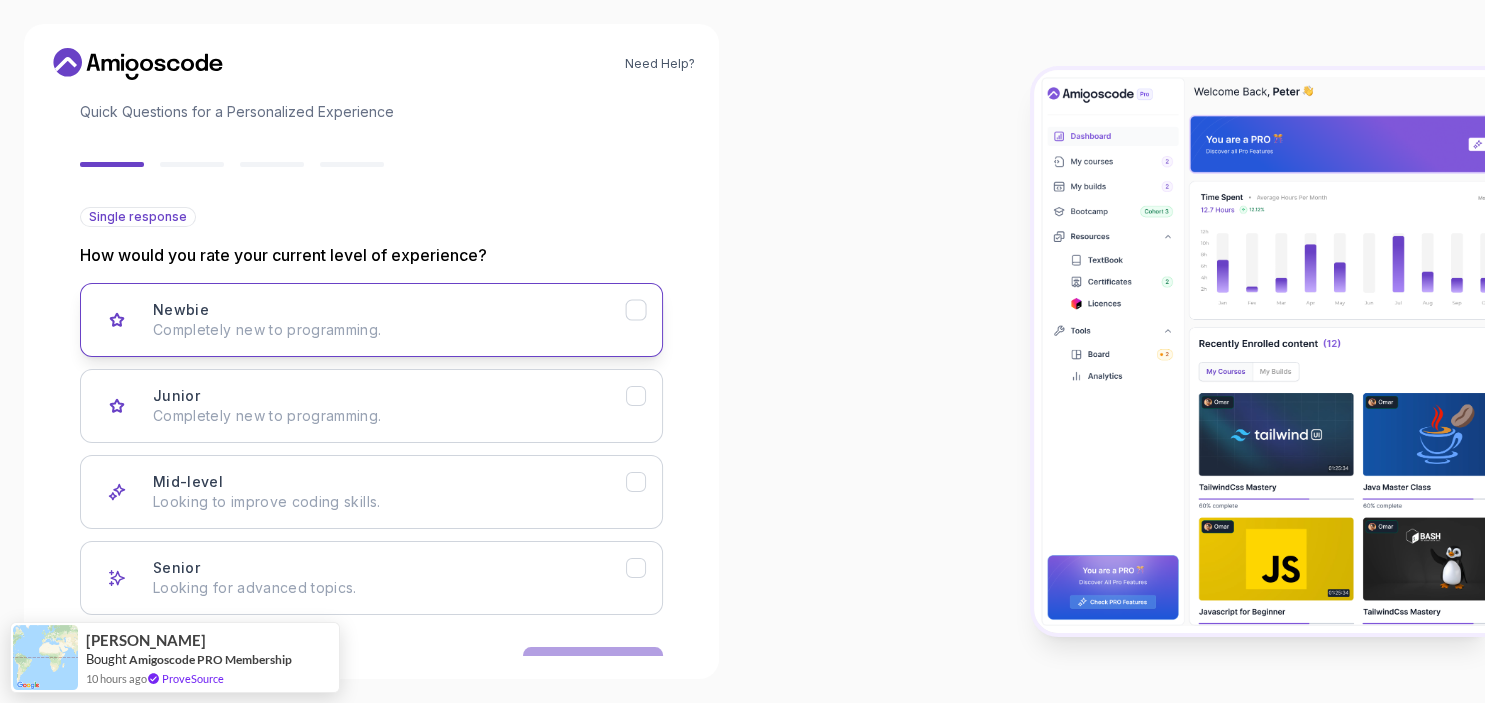 click on "Completely new to programming." at bounding box center (389, 330) 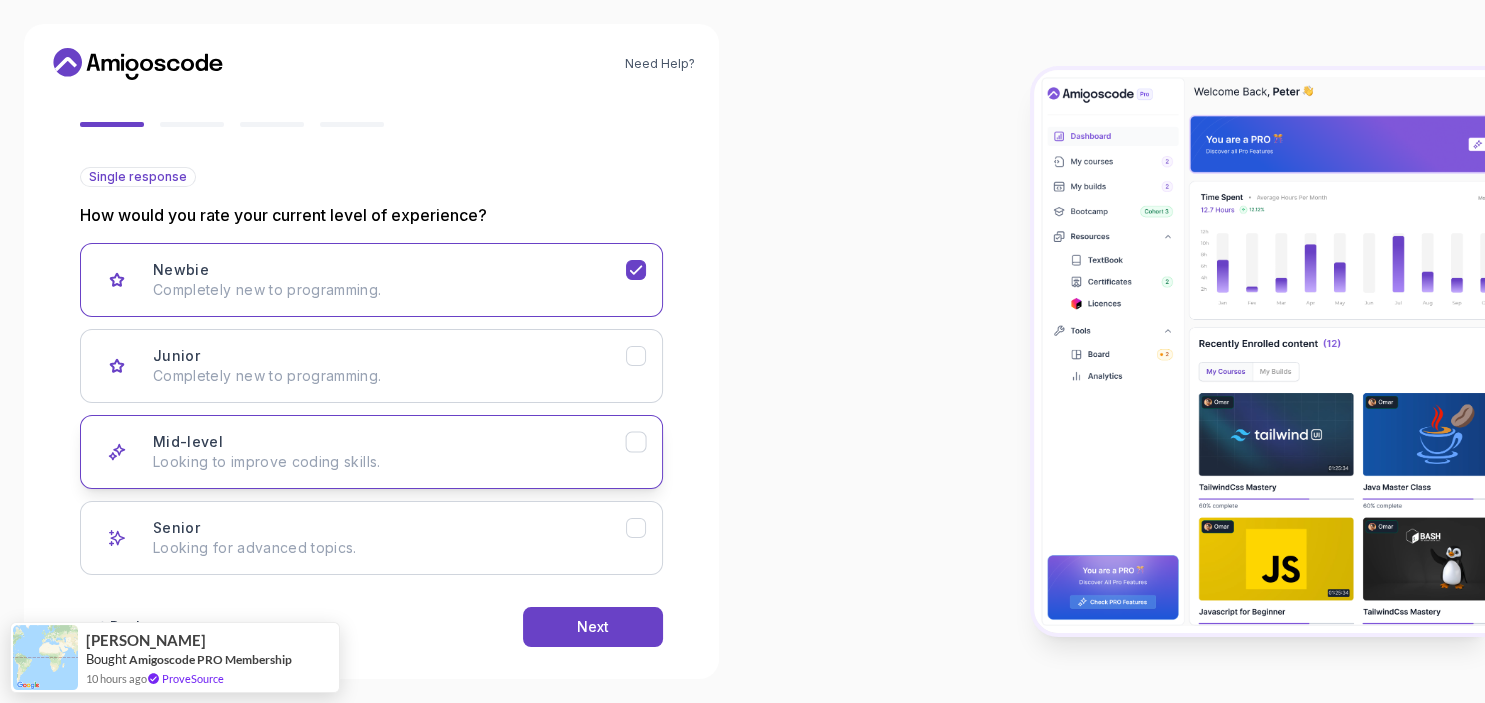 scroll, scrollTop: 192, scrollLeft: 0, axis: vertical 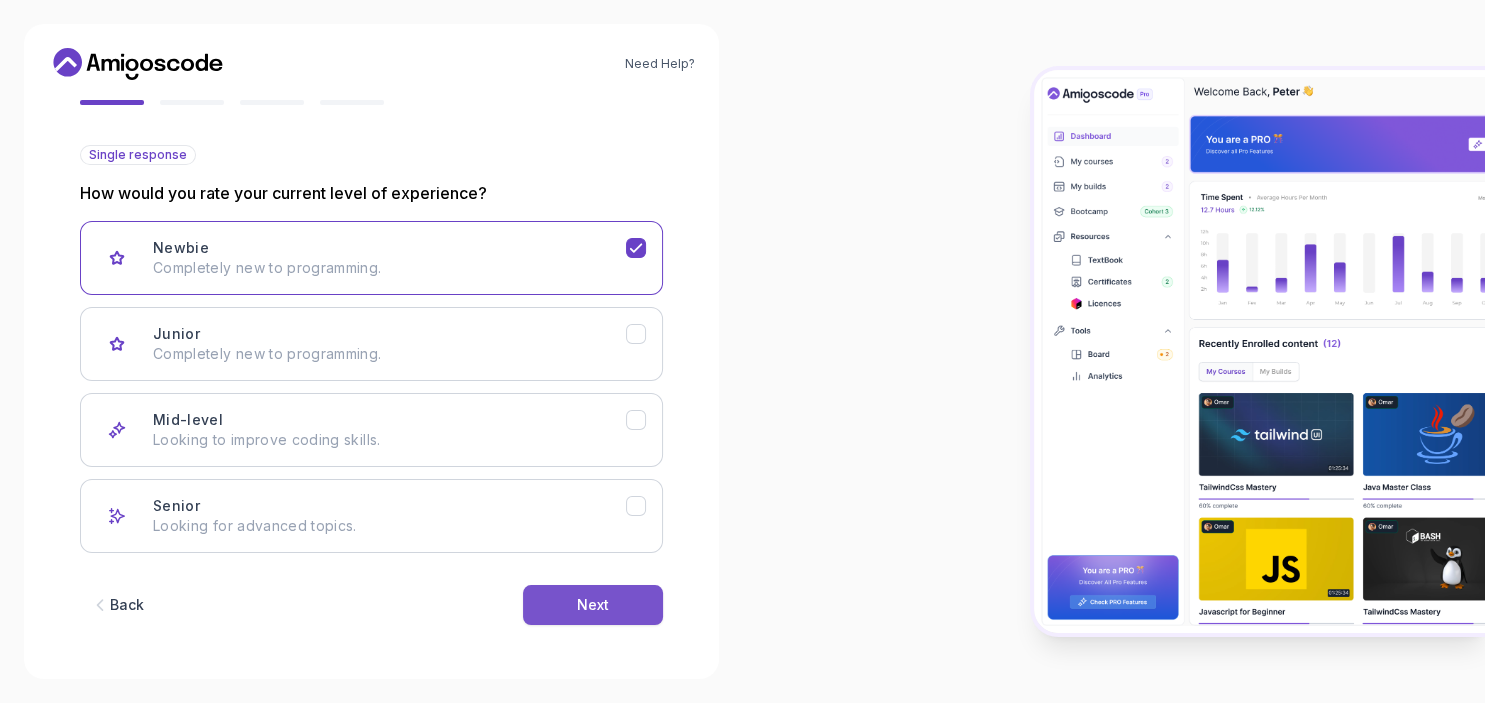 click on "Next" at bounding box center [593, 605] 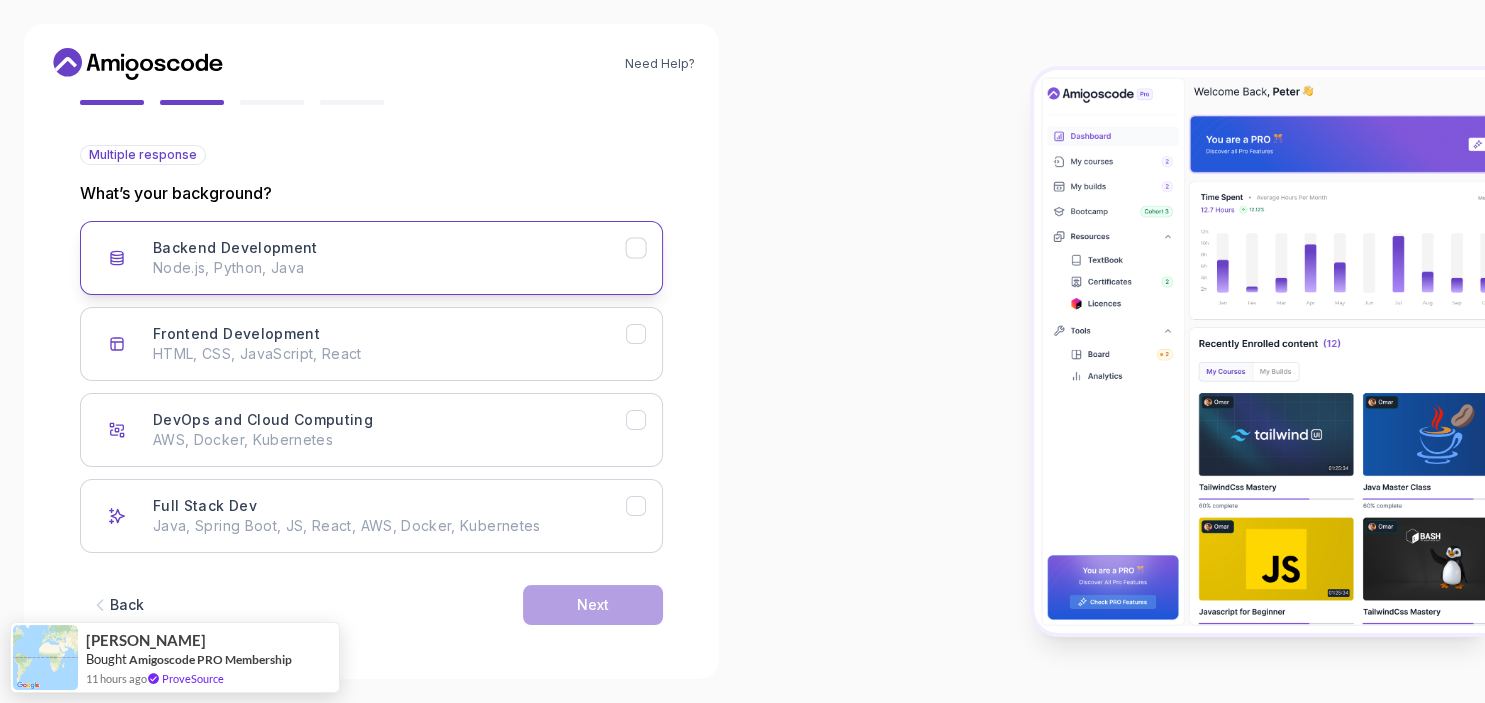 click on "Backend Development Node.js, Python, Java" at bounding box center [389, 258] 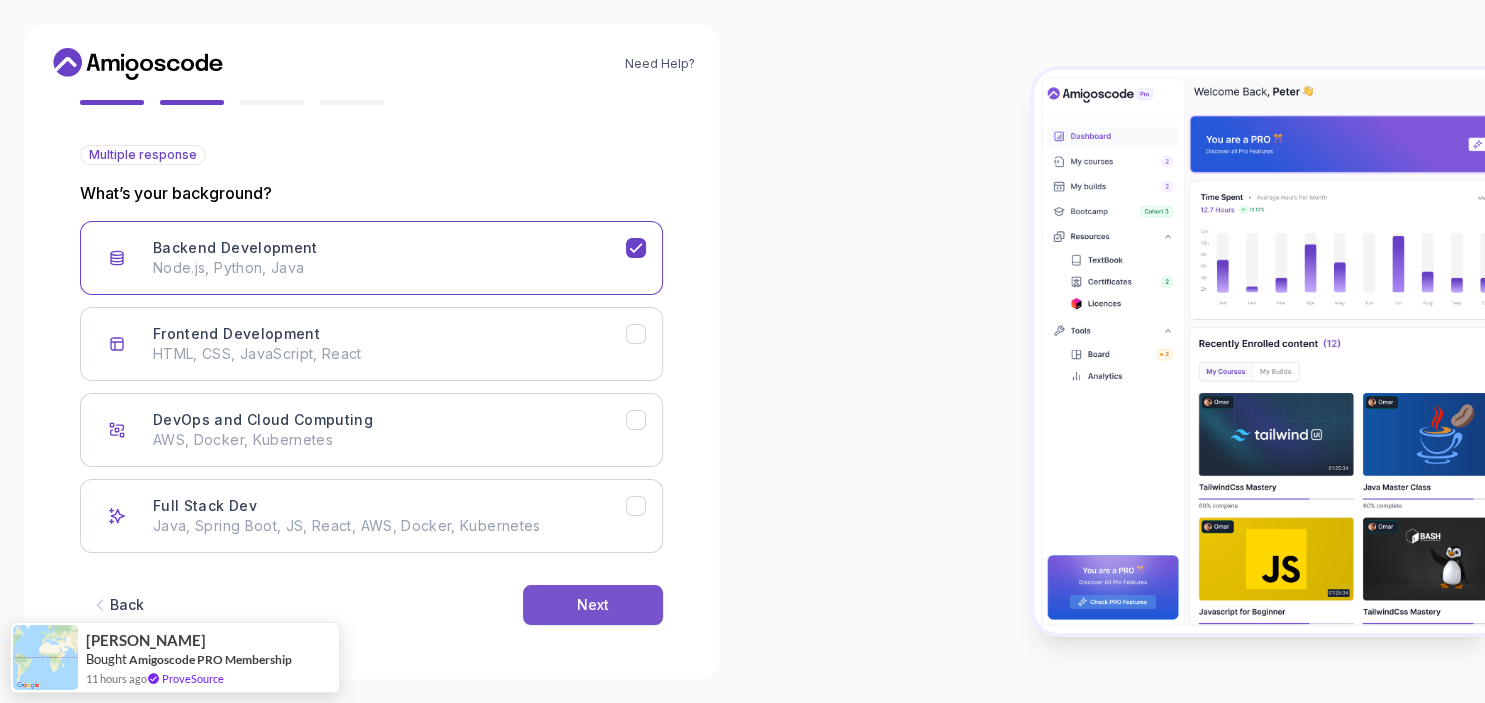 click on "Next" at bounding box center [593, 605] 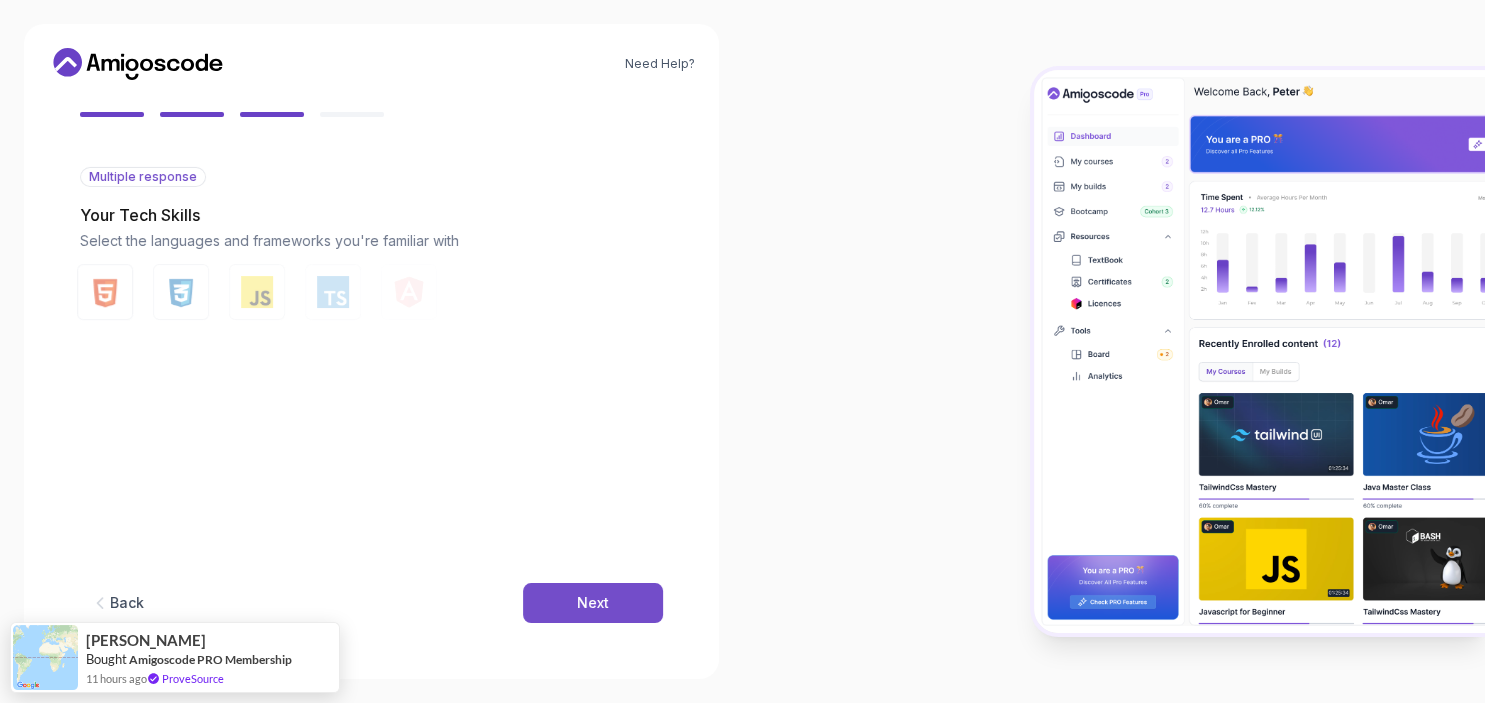 scroll, scrollTop: 170, scrollLeft: 0, axis: vertical 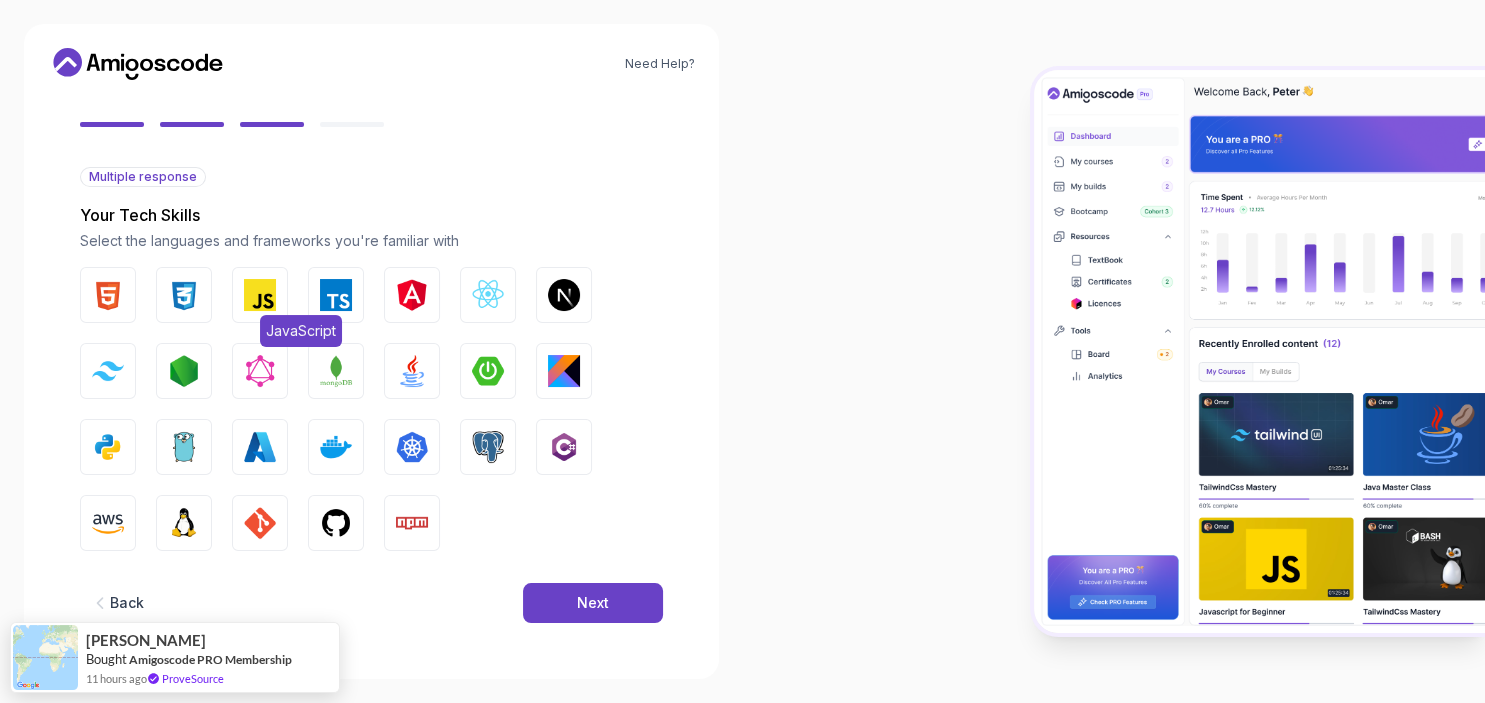 click at bounding box center [260, 295] 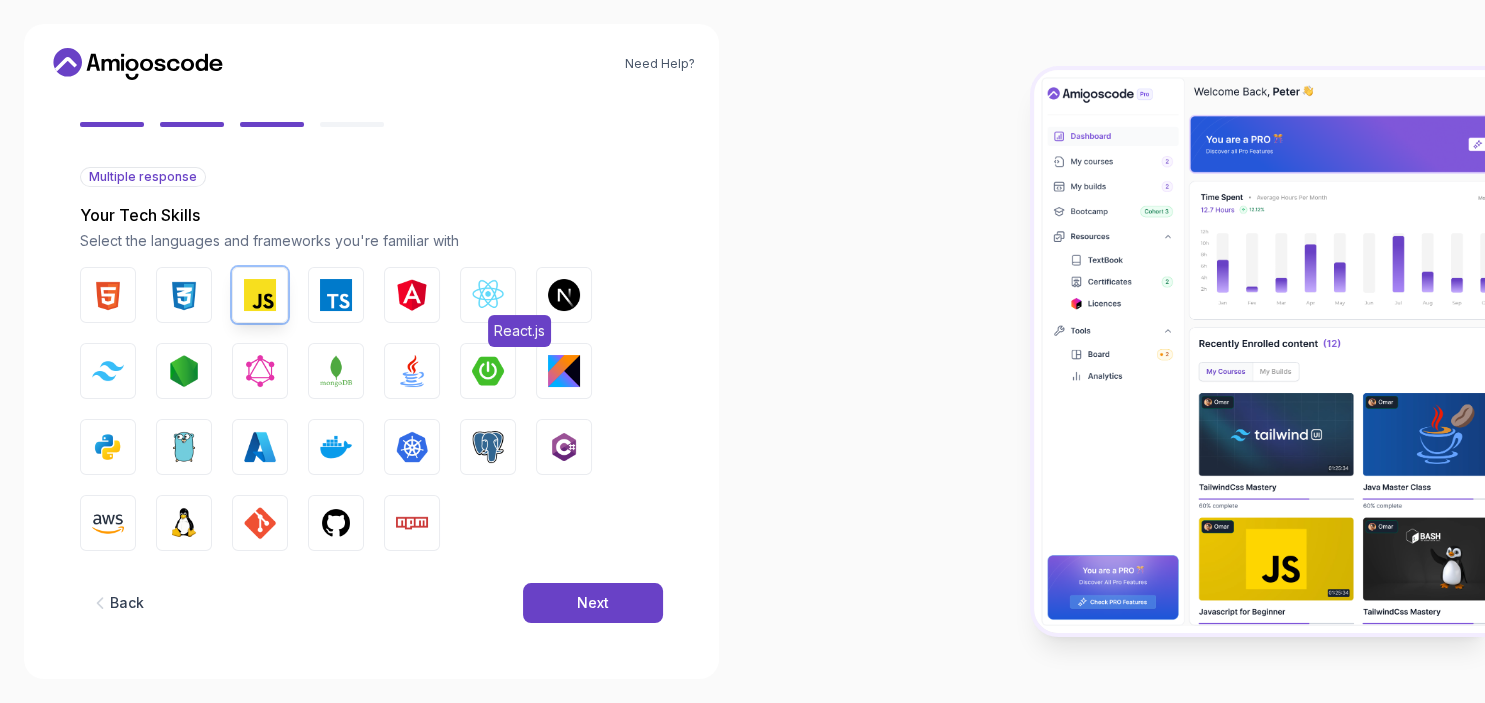 click at bounding box center (488, 295) 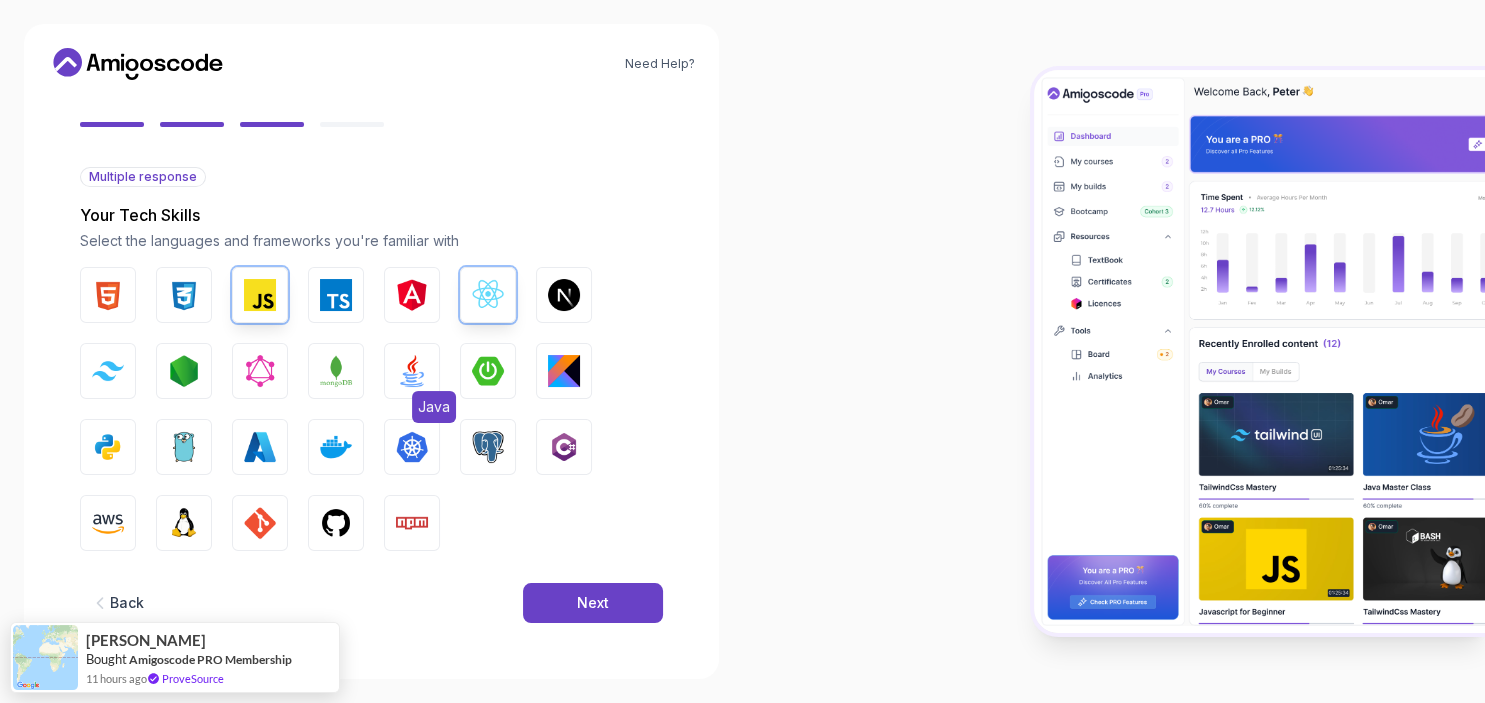 click at bounding box center (412, 371) 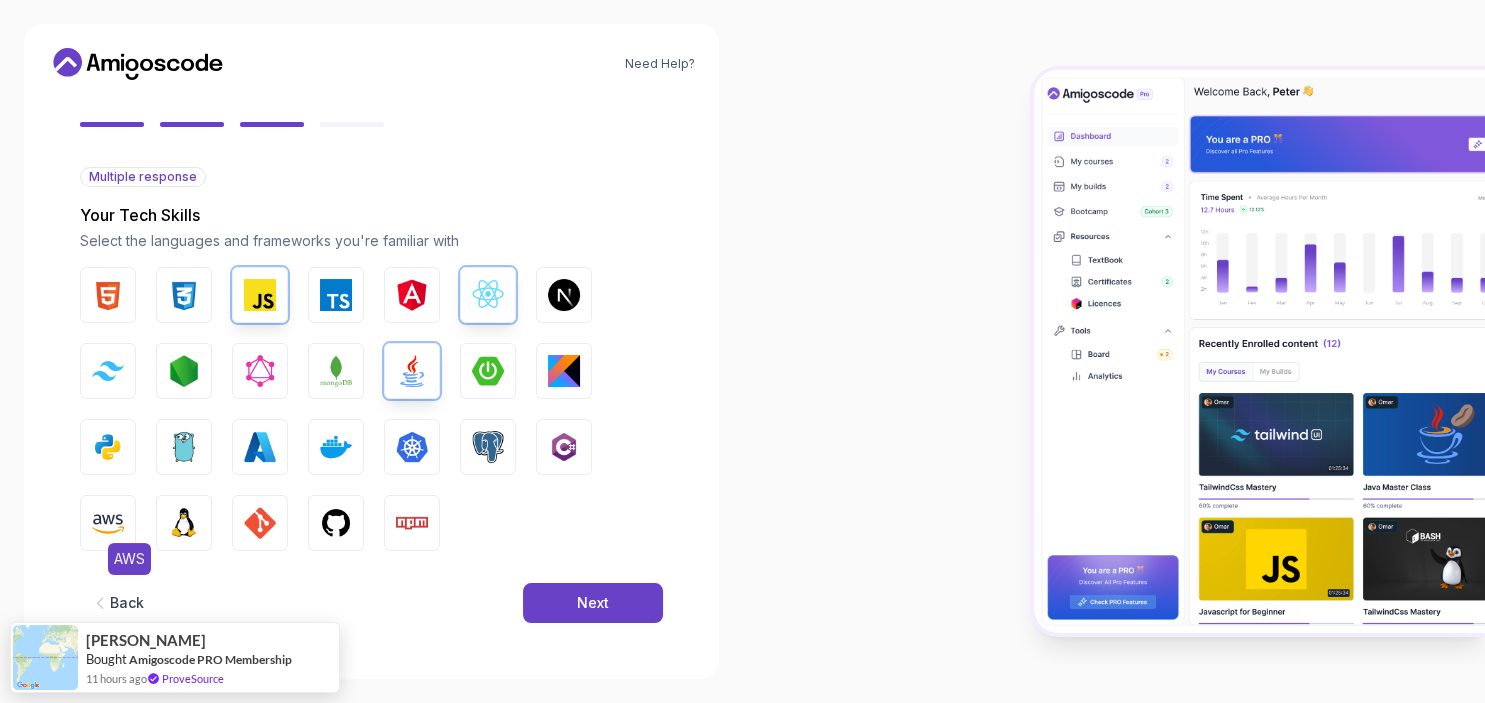 click at bounding box center [108, 523] 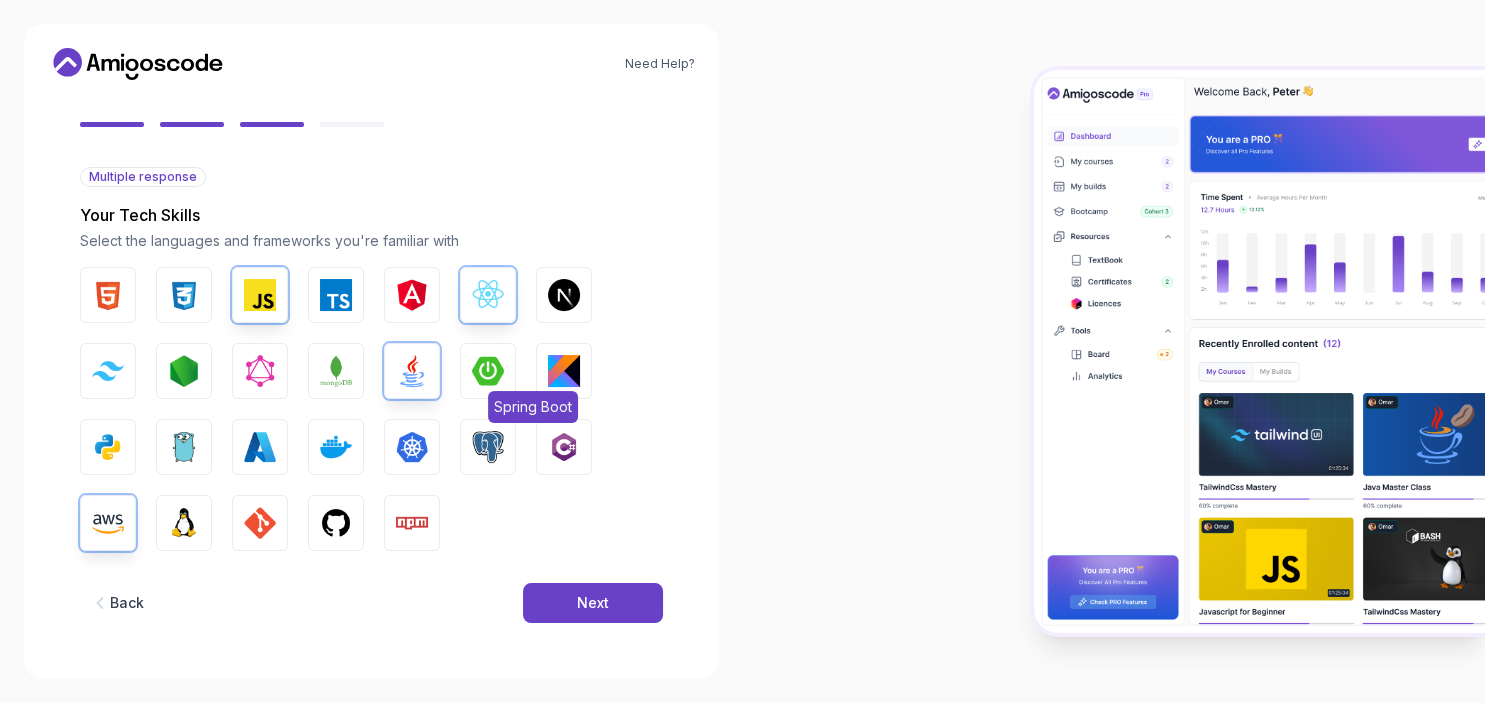 click at bounding box center [488, 371] 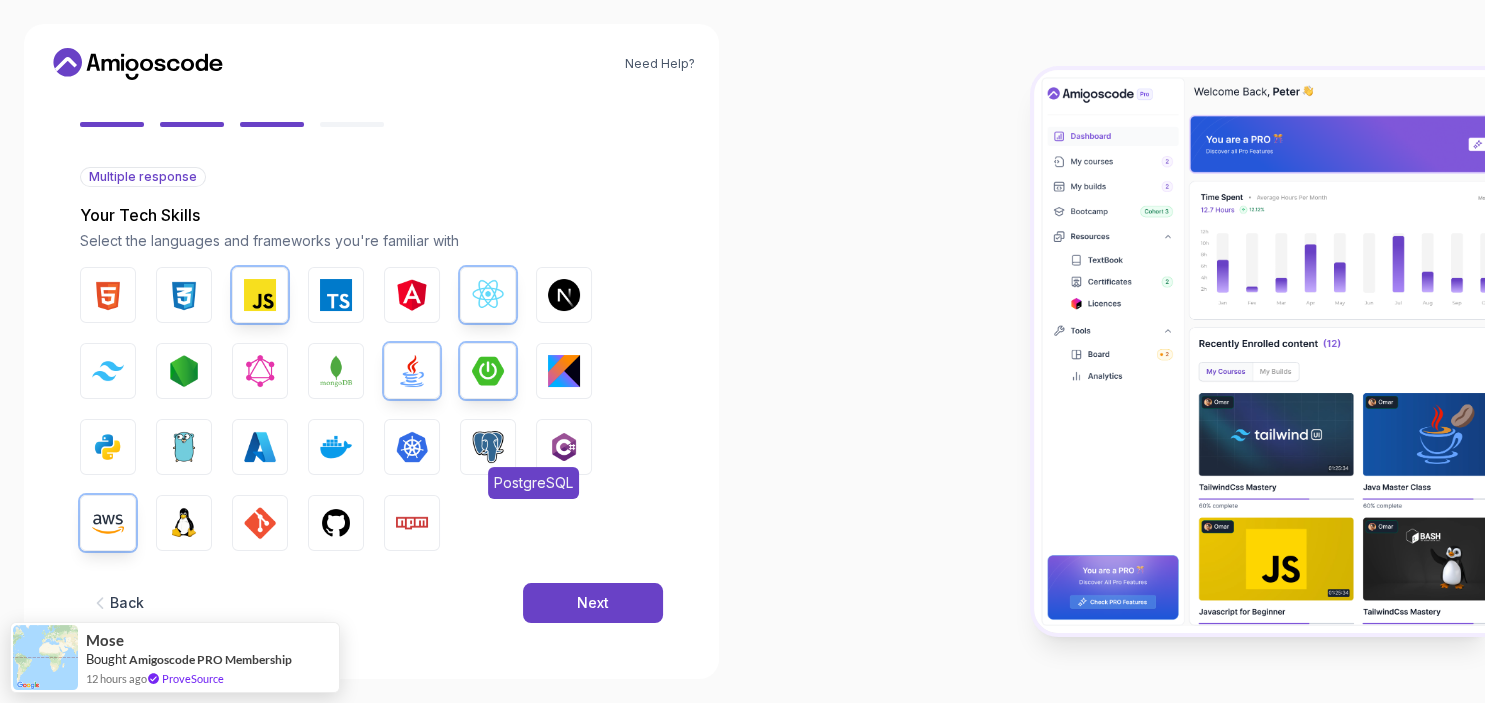 click at bounding box center [488, 447] 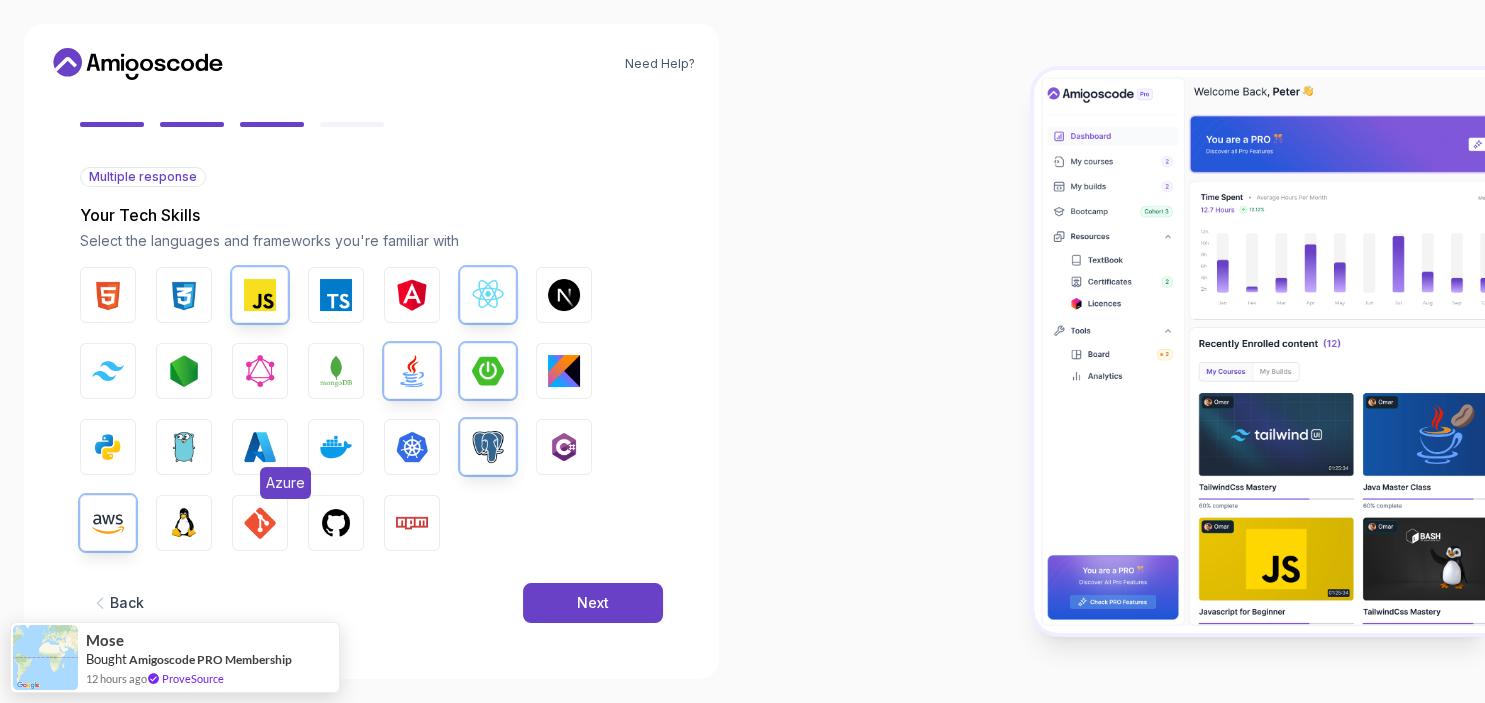 click at bounding box center [260, 447] 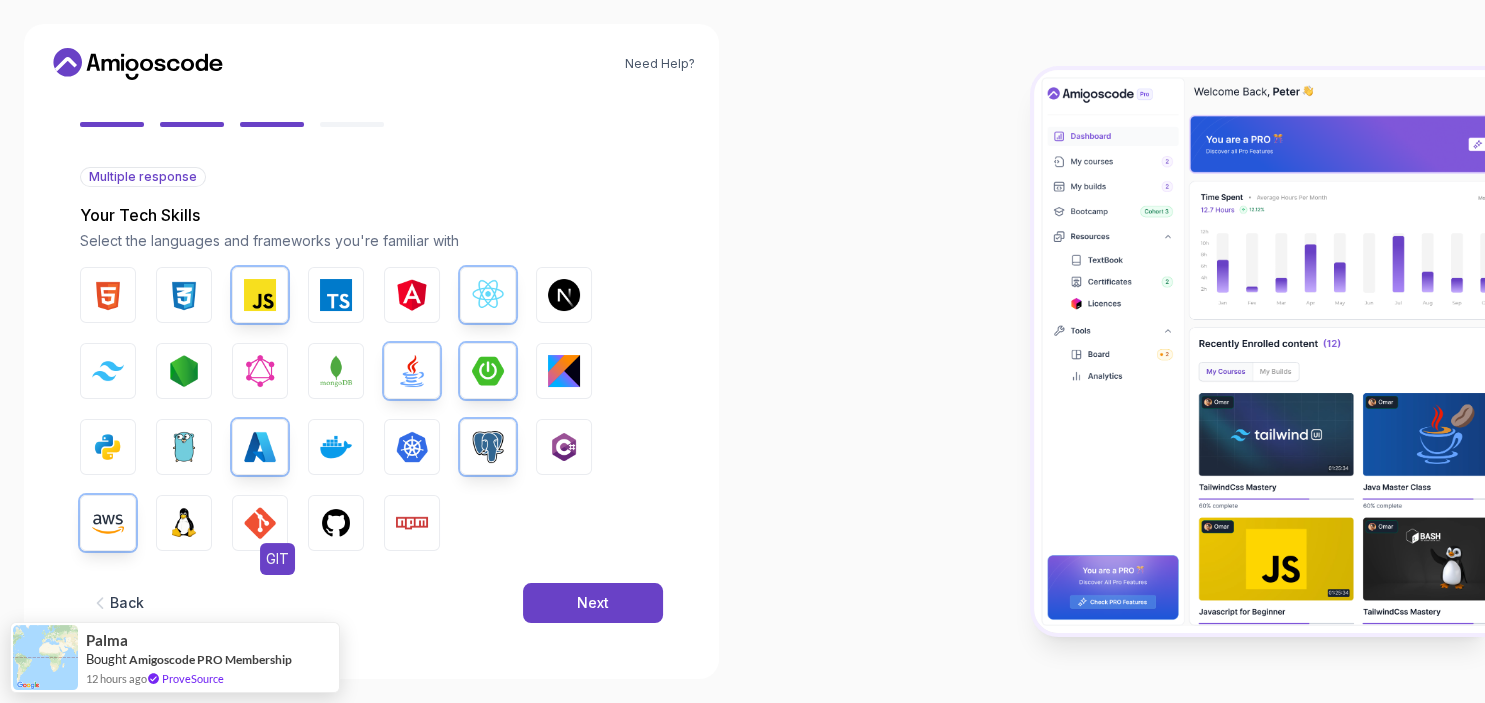 click at bounding box center (260, 523) 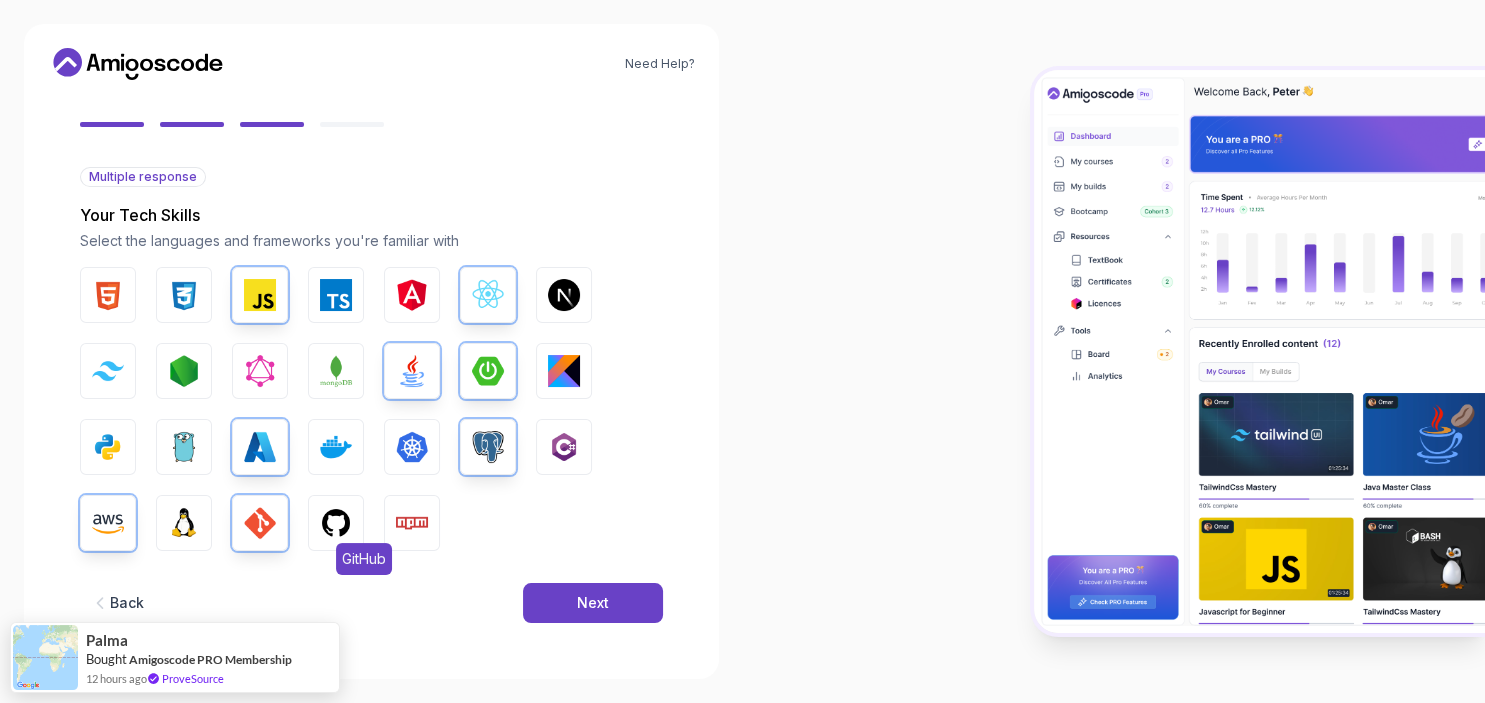click at bounding box center [336, 523] 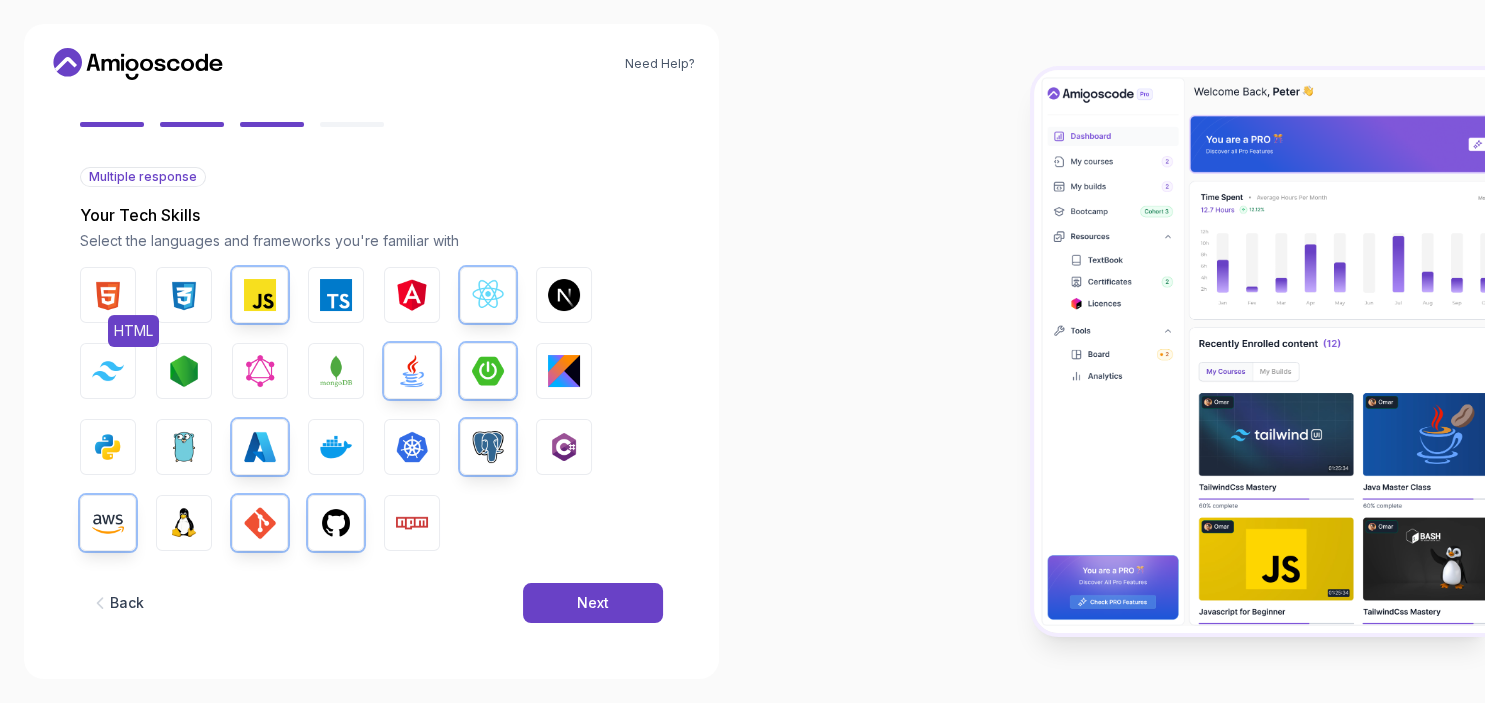 click at bounding box center [108, 295] 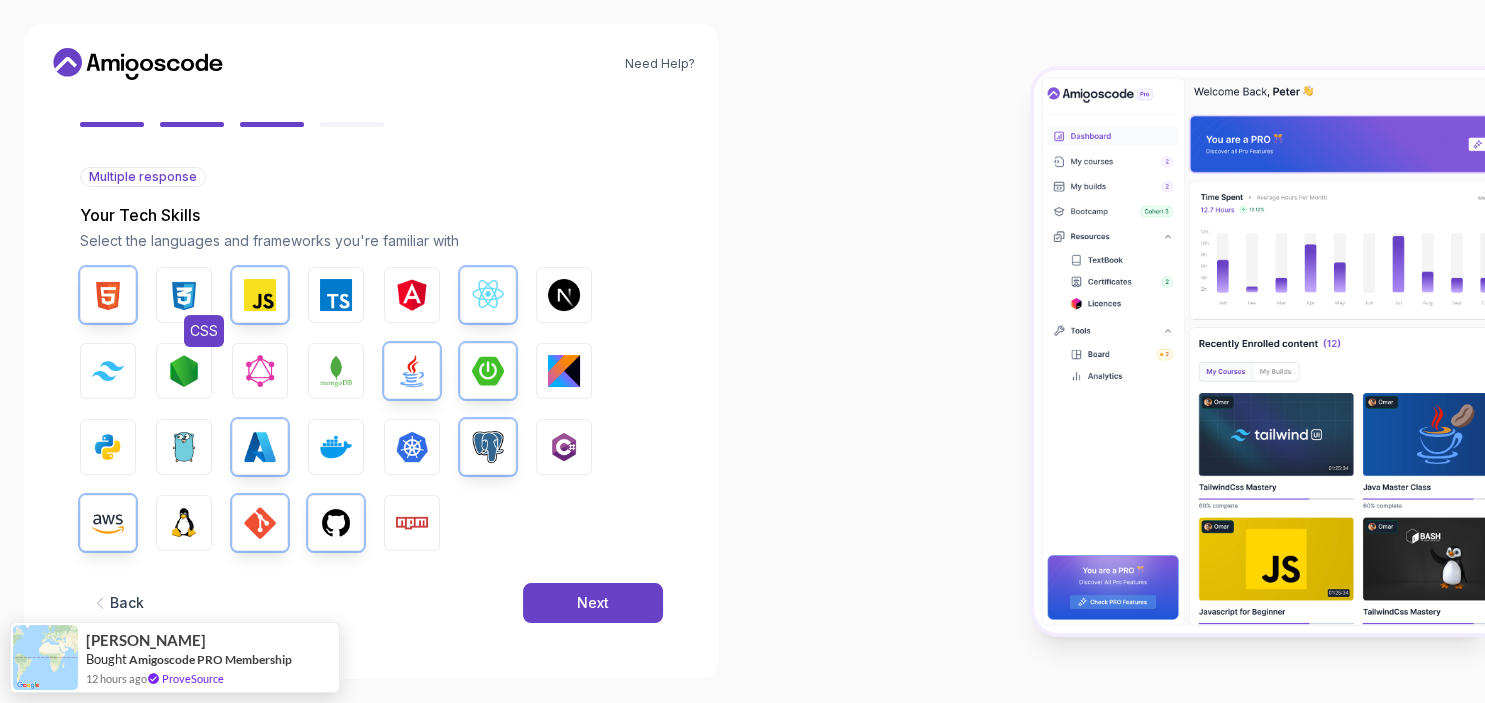 click at bounding box center [184, 295] 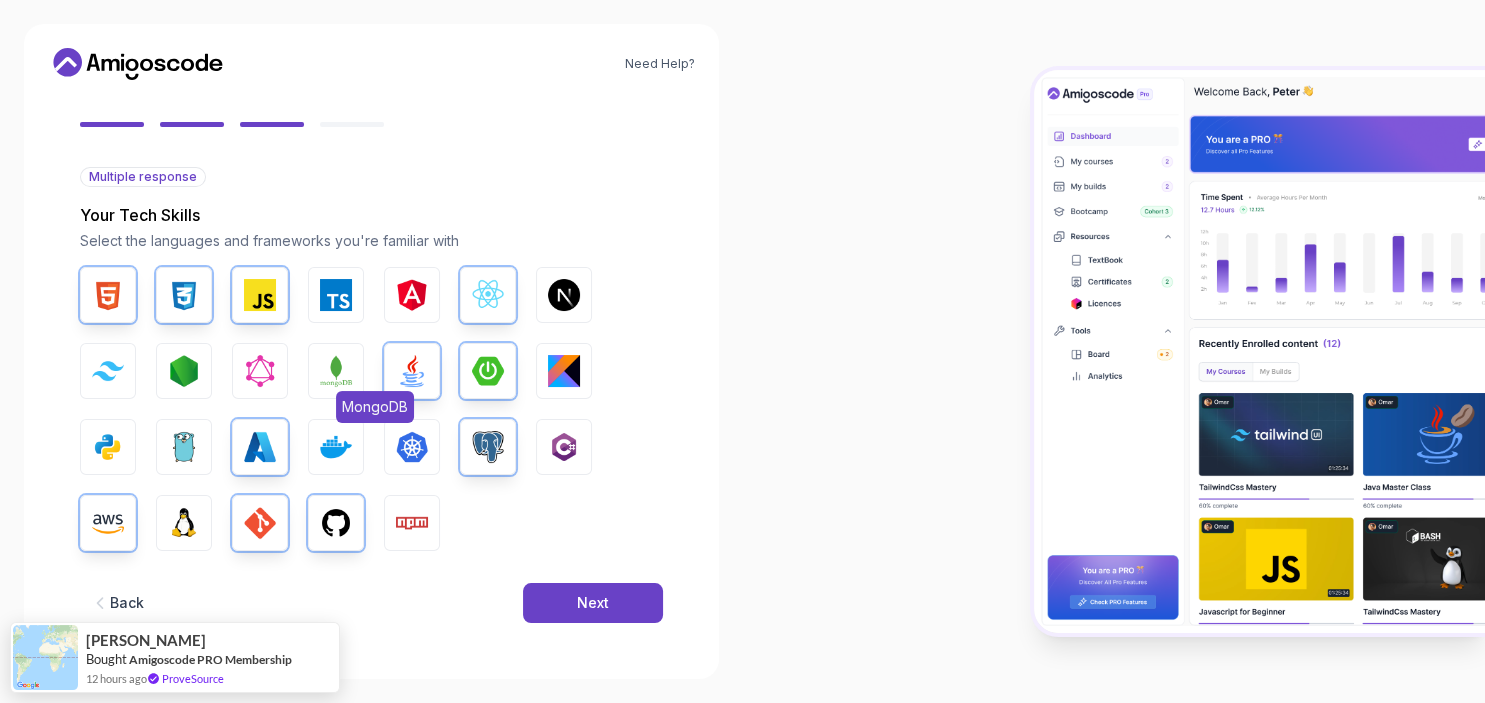 click at bounding box center [336, 371] 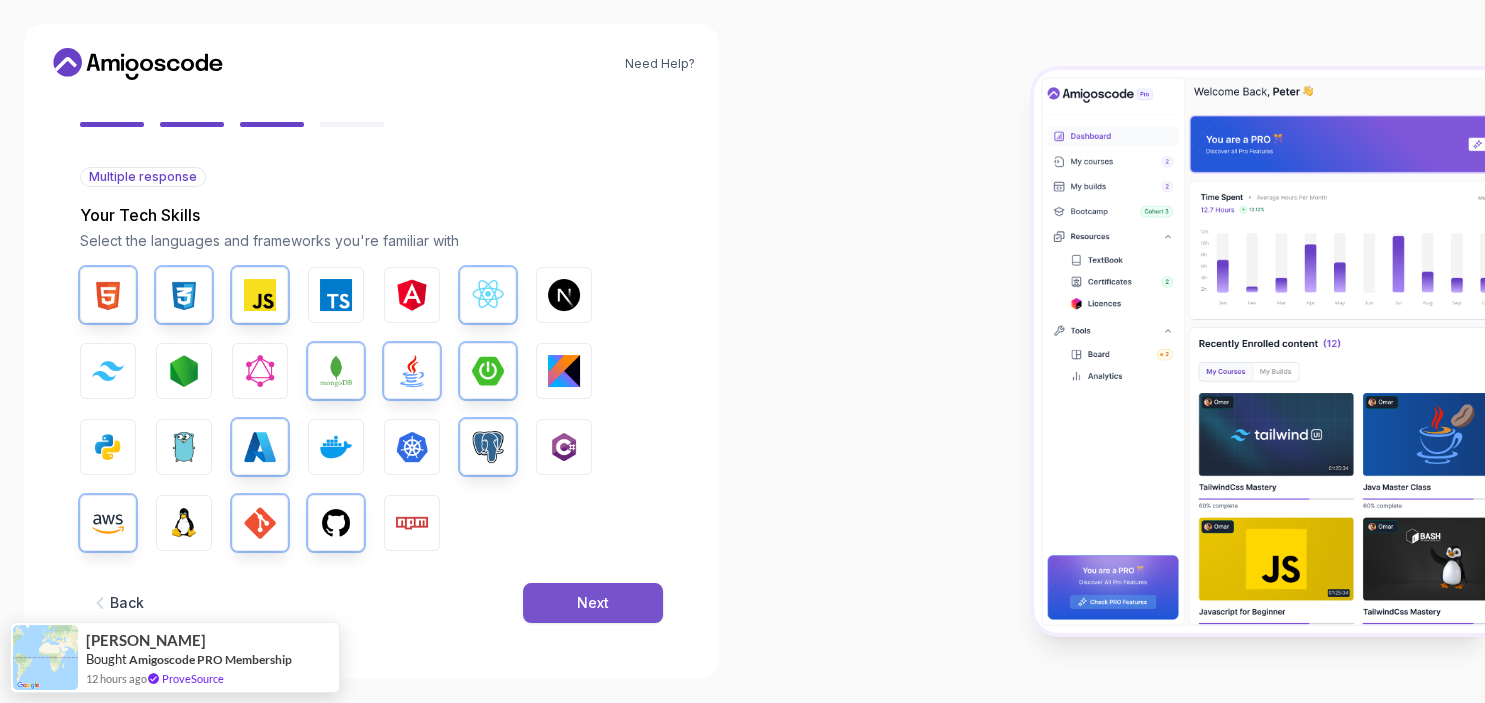 click on "Next" at bounding box center (593, 603) 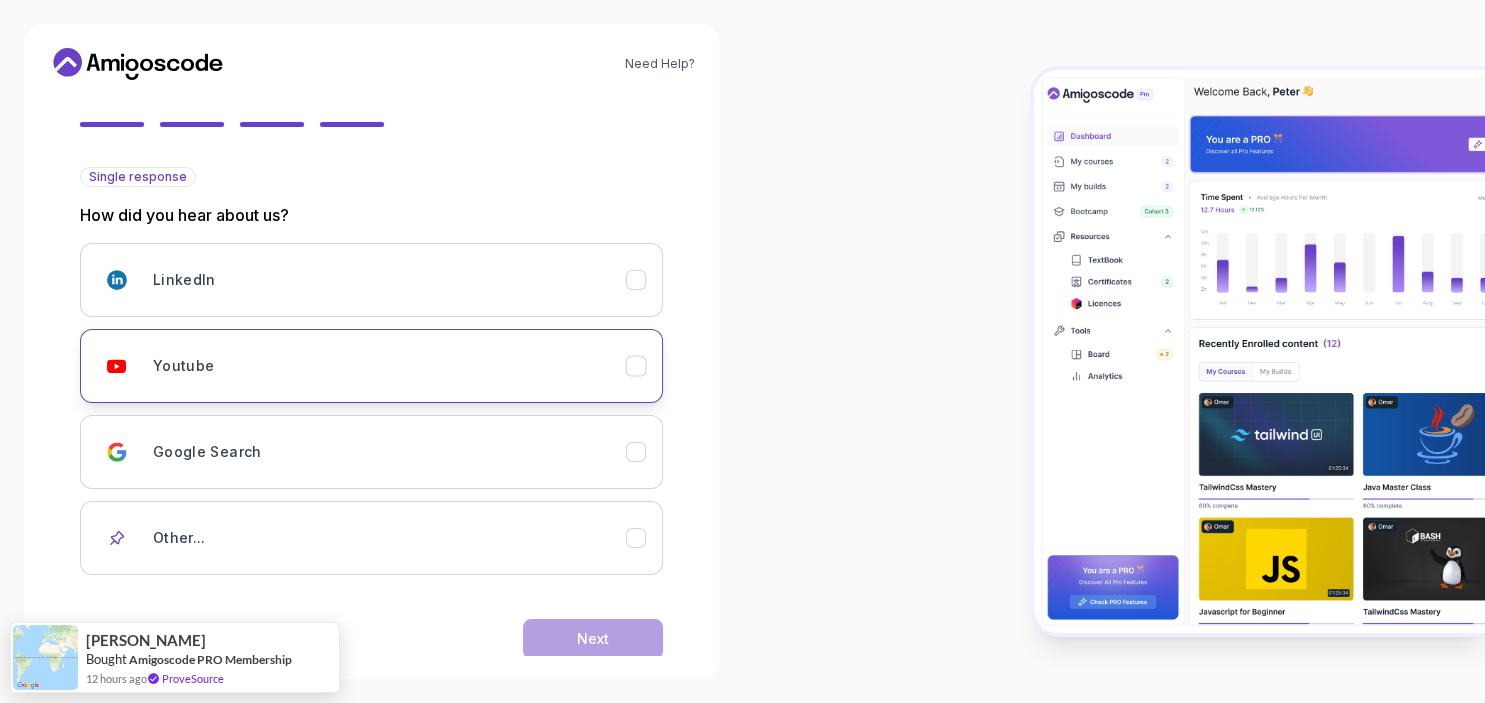 click on "Youtube" at bounding box center [183, 366] 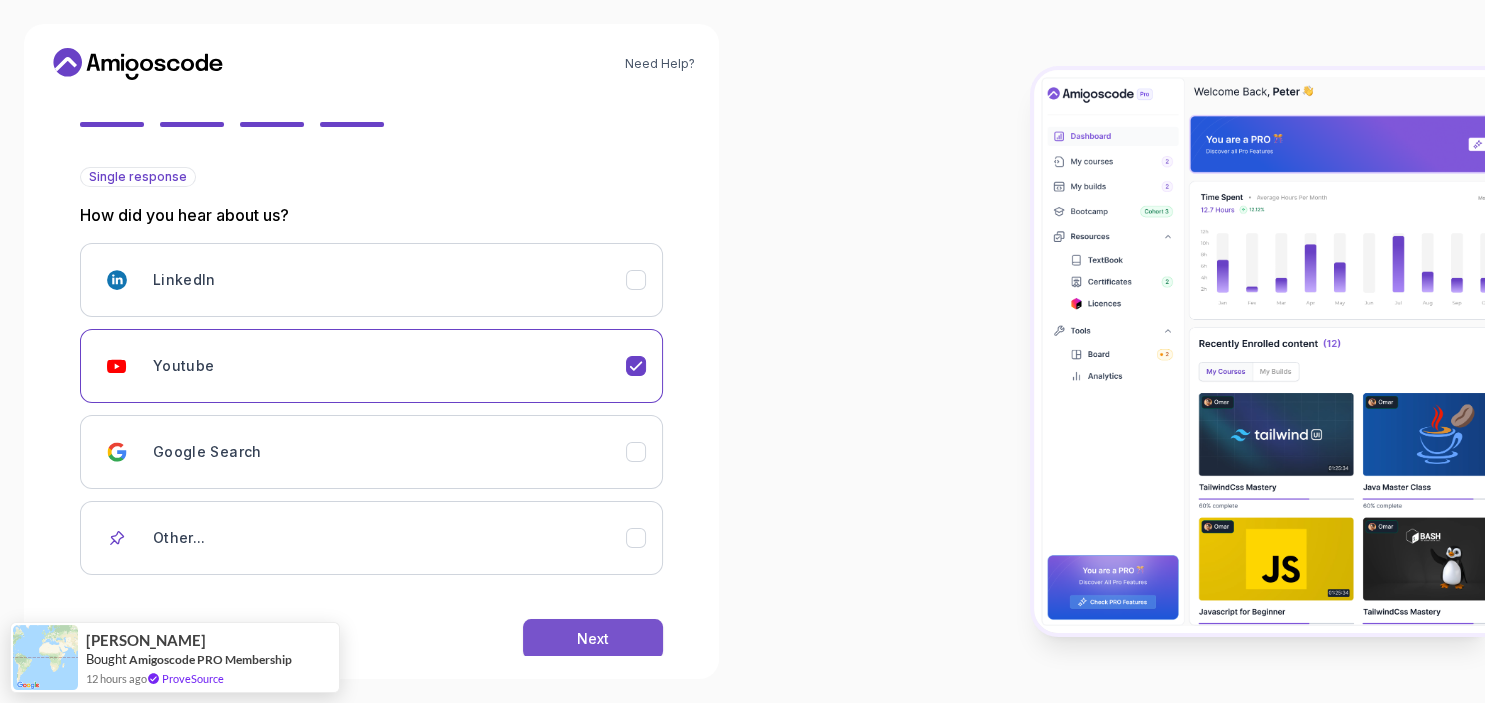 click on "Next" at bounding box center [593, 639] 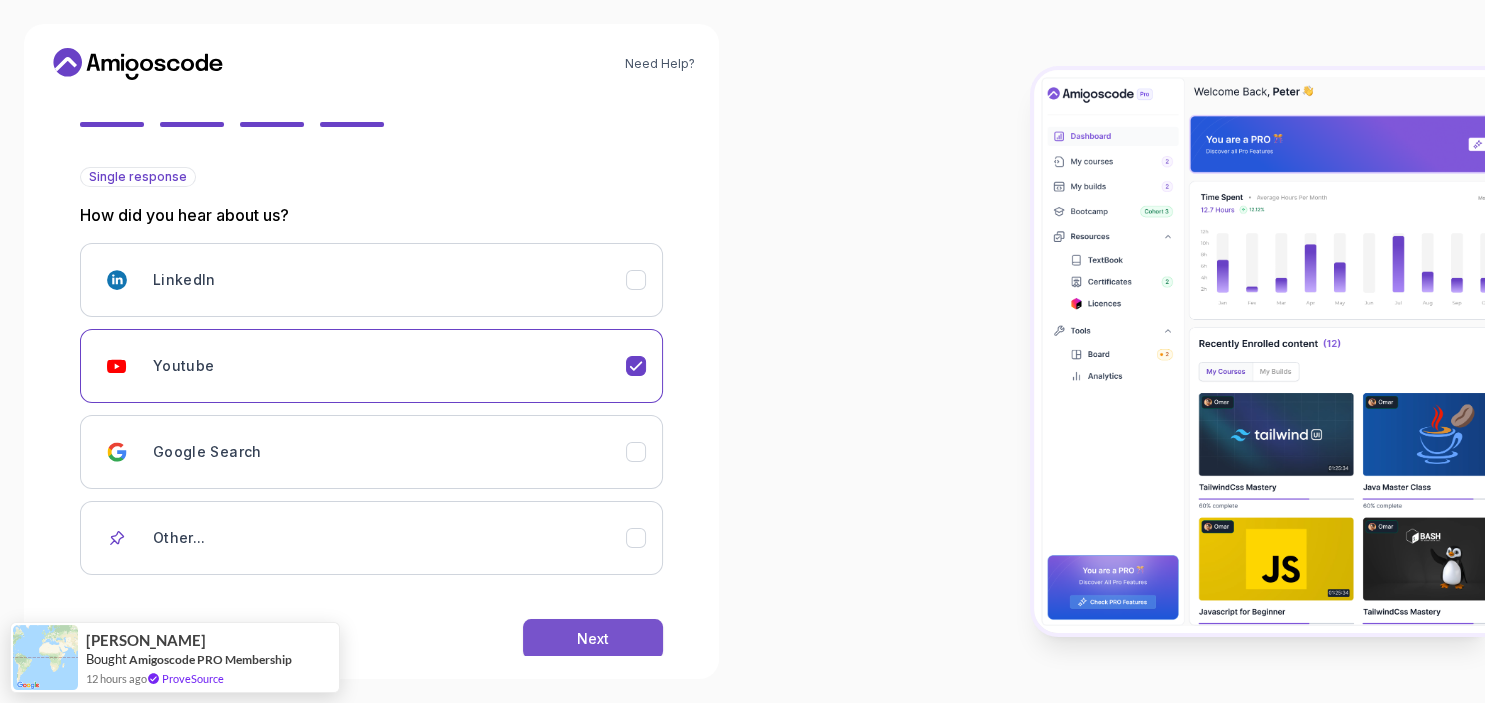 scroll, scrollTop: 0, scrollLeft: 0, axis: both 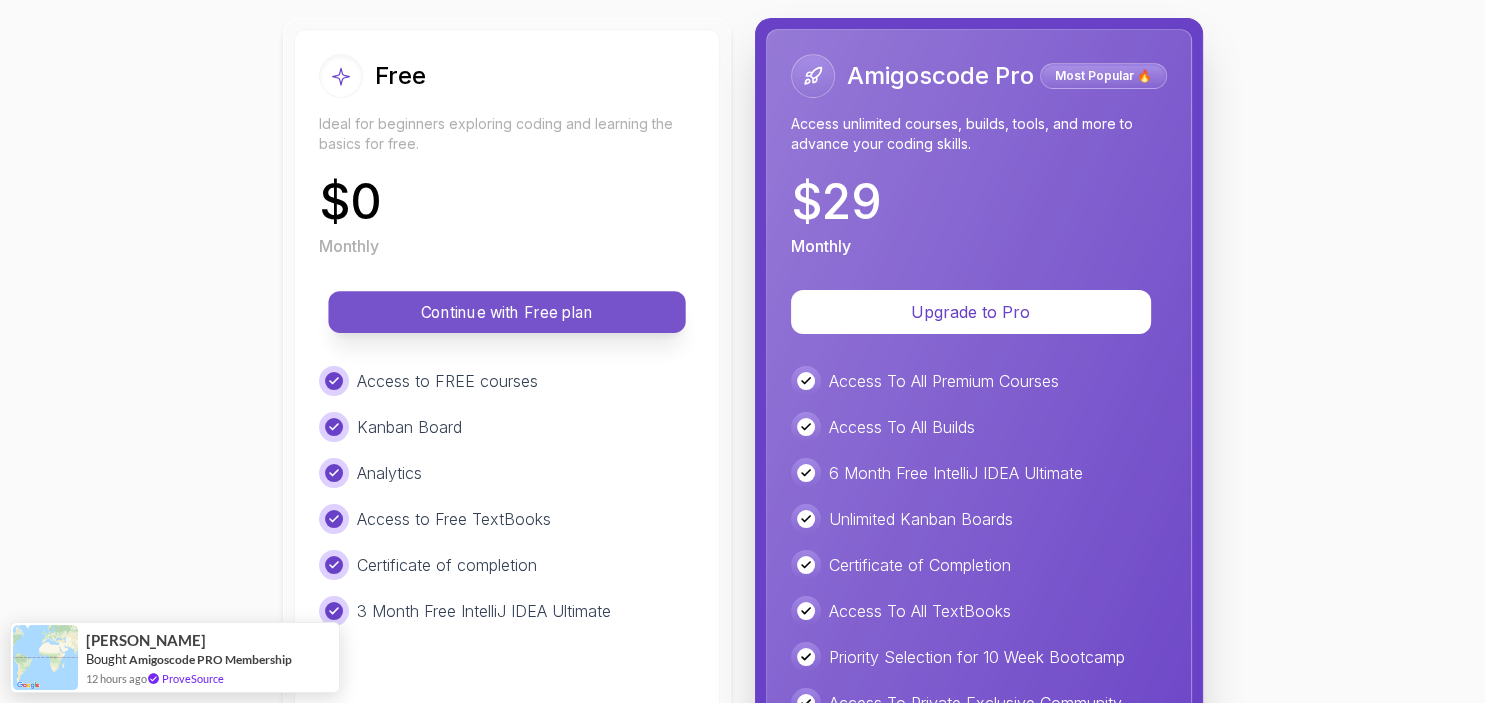 click on "Continue with Free plan" at bounding box center [507, 312] 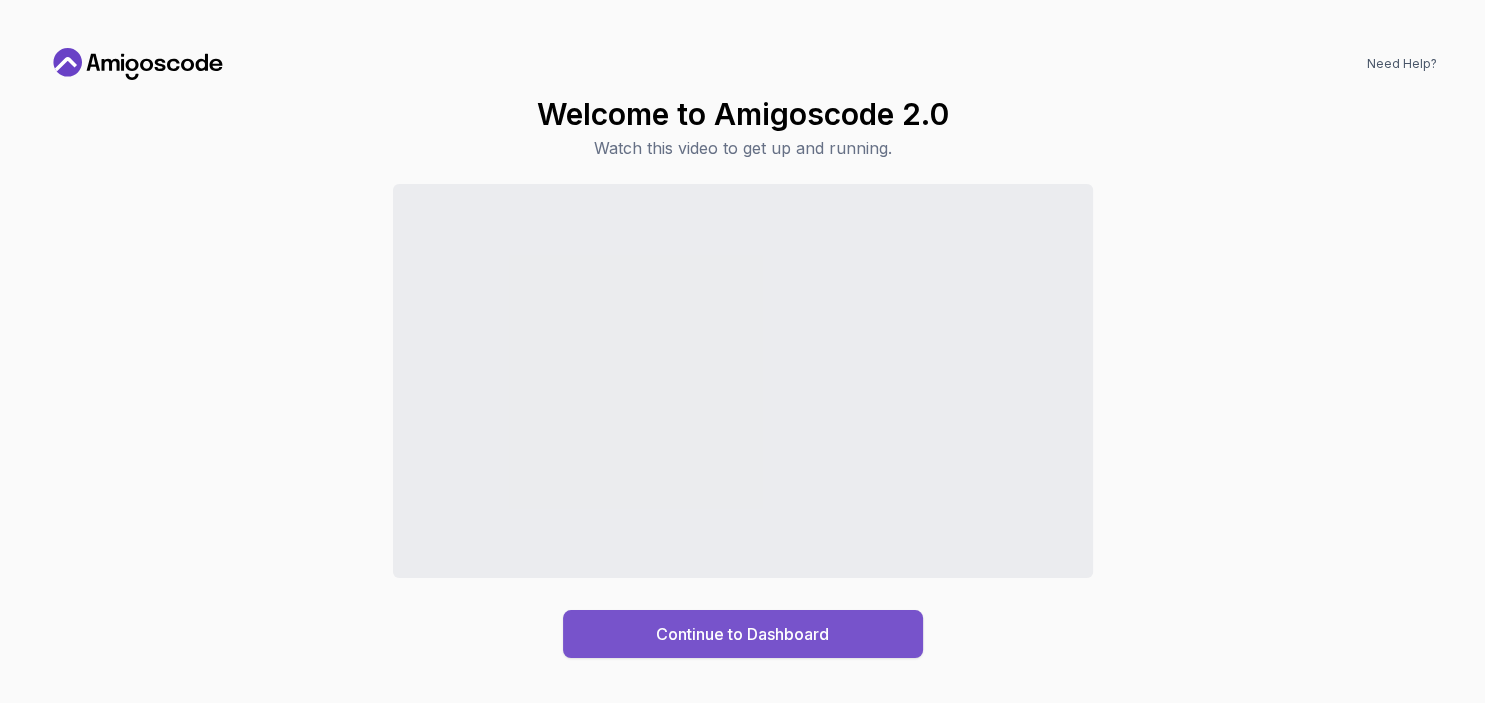click on "Continue to Dashboard" at bounding box center (742, 634) 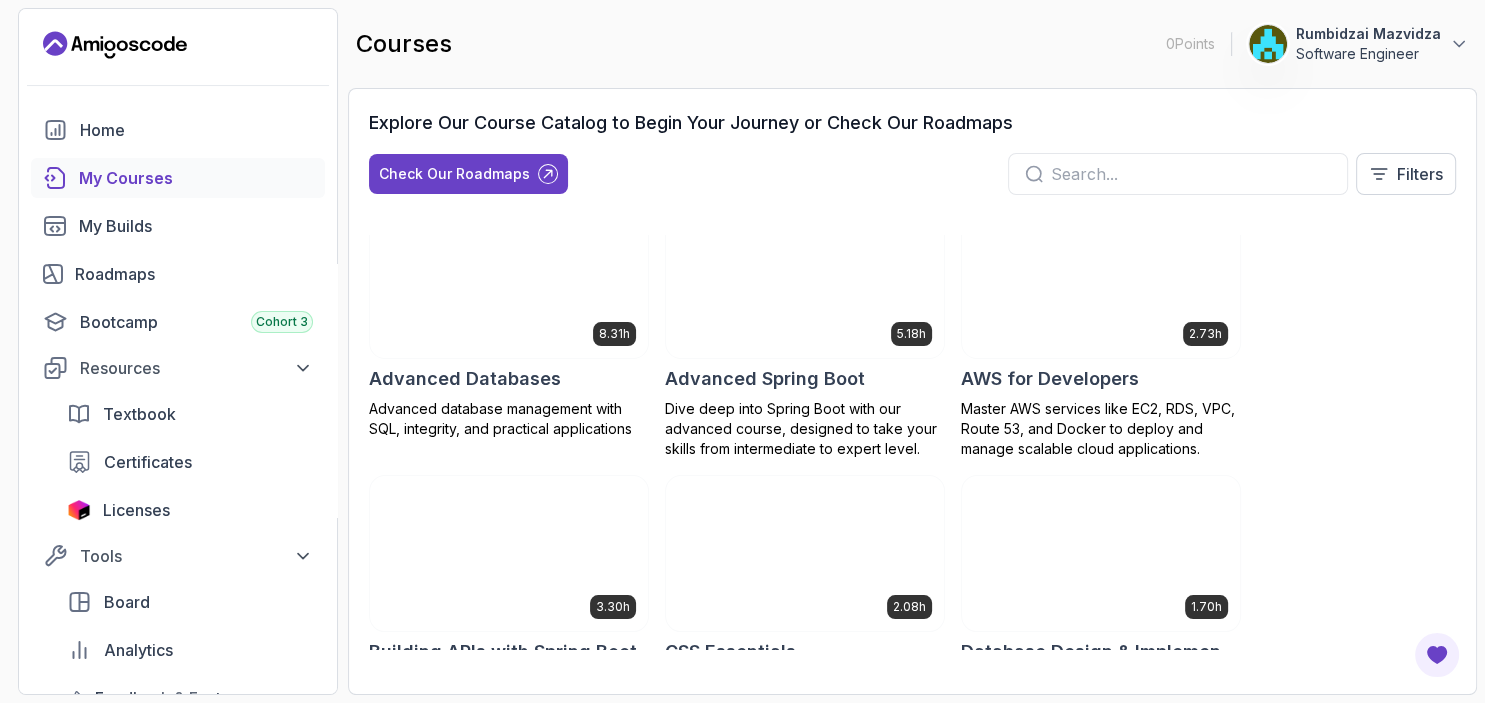 scroll, scrollTop: 0, scrollLeft: 0, axis: both 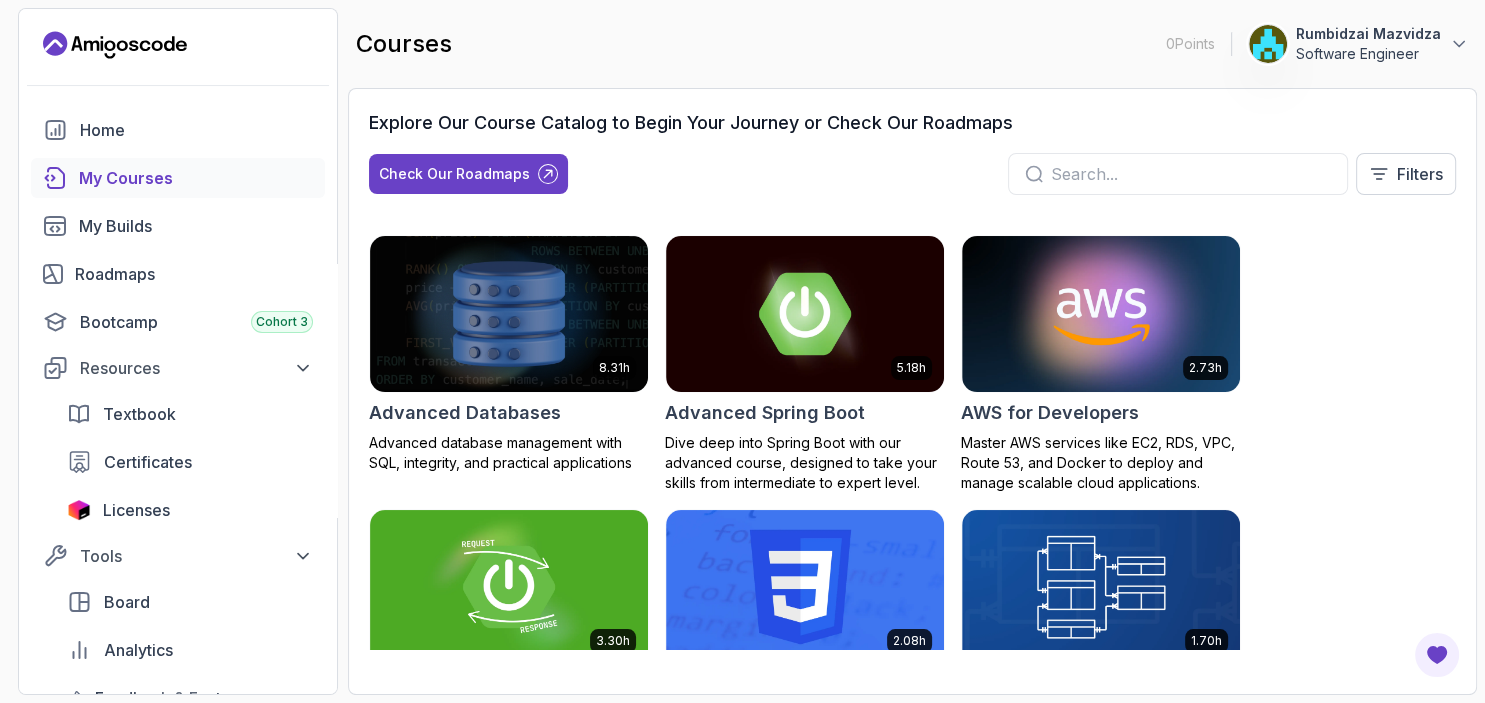 click at bounding box center [1191, 174] 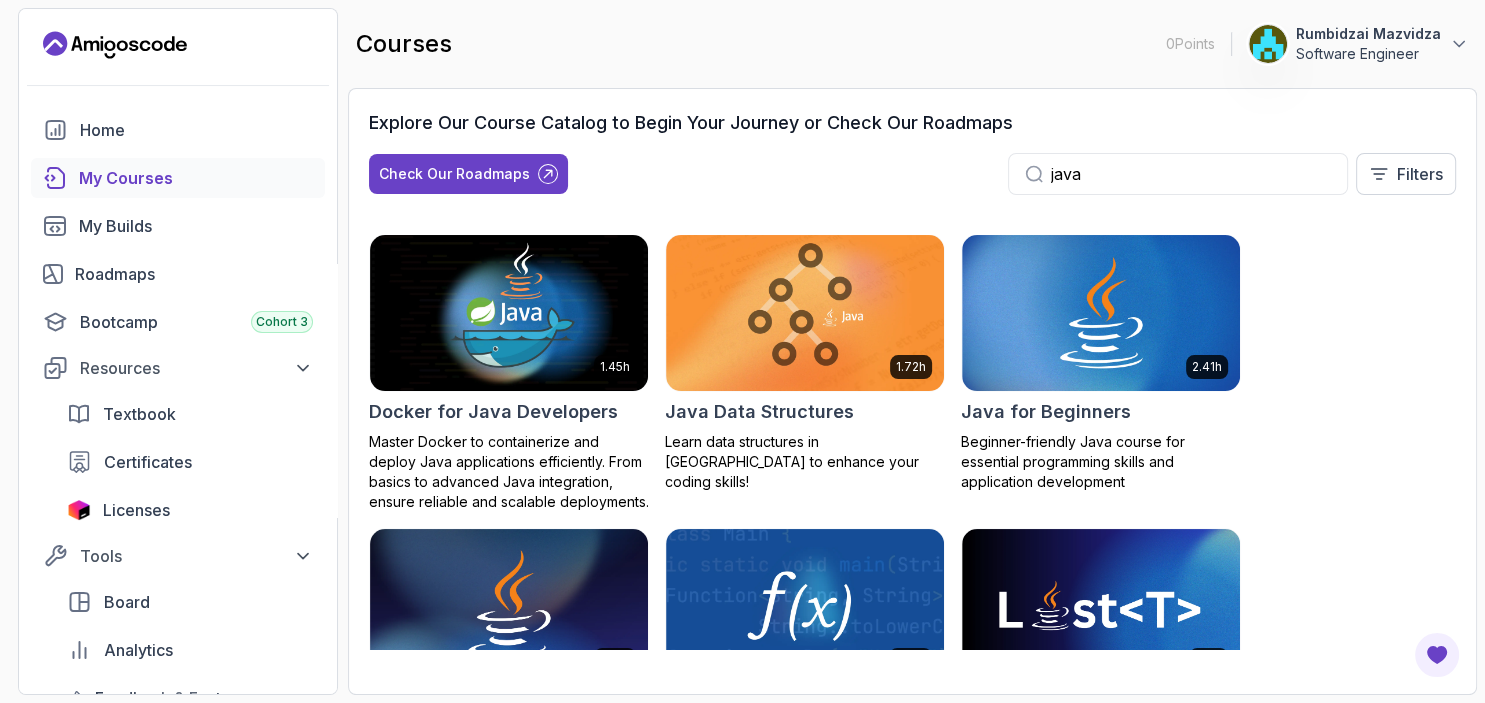 scroll, scrollTop: 0, scrollLeft: 0, axis: both 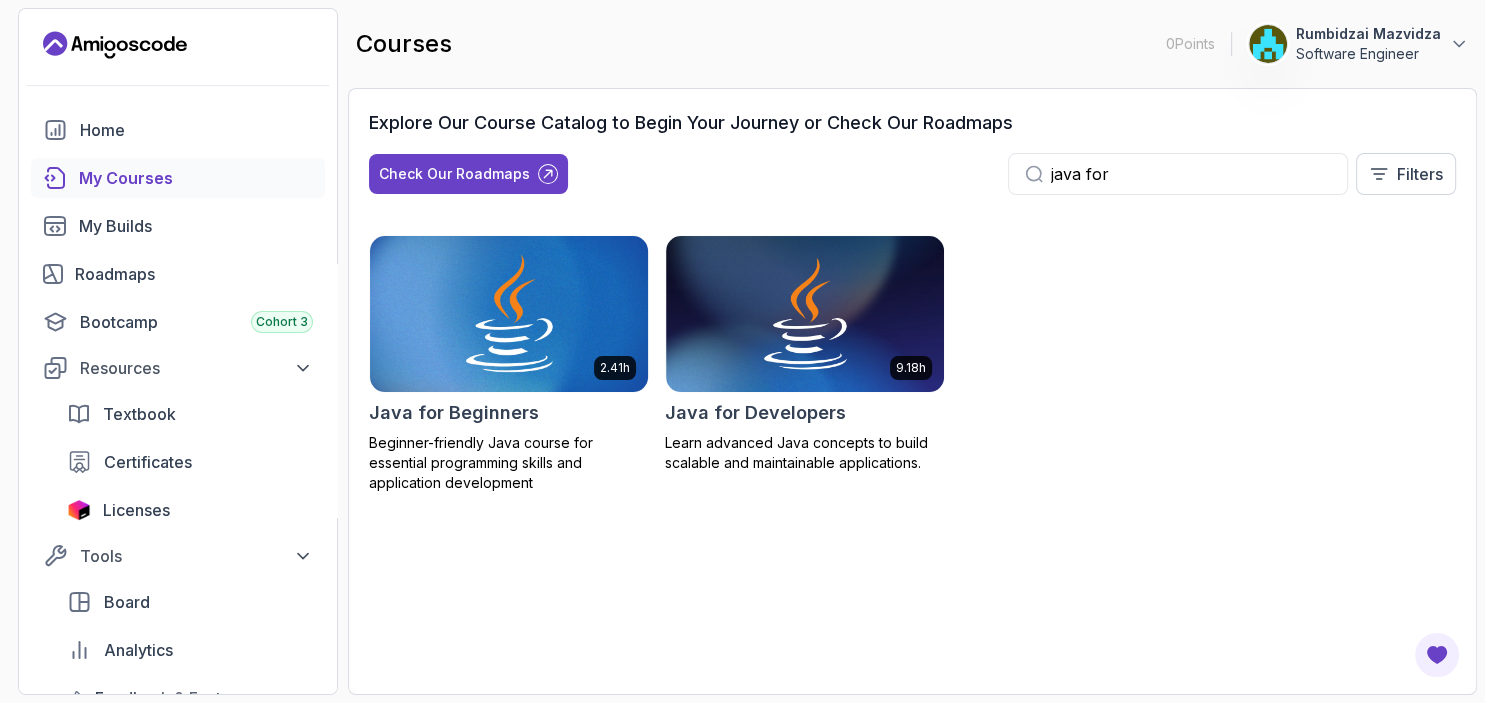 type on "java for" 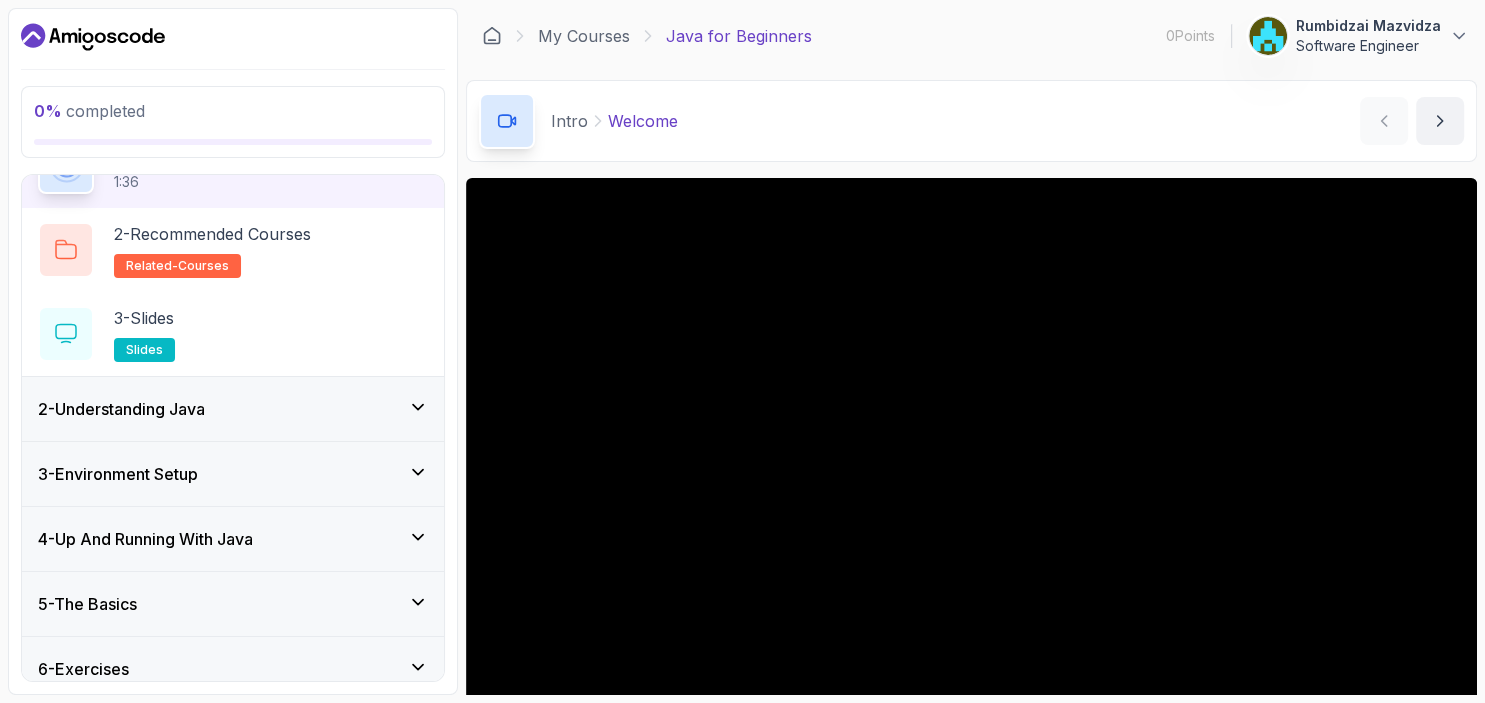 scroll, scrollTop: 197, scrollLeft: 0, axis: vertical 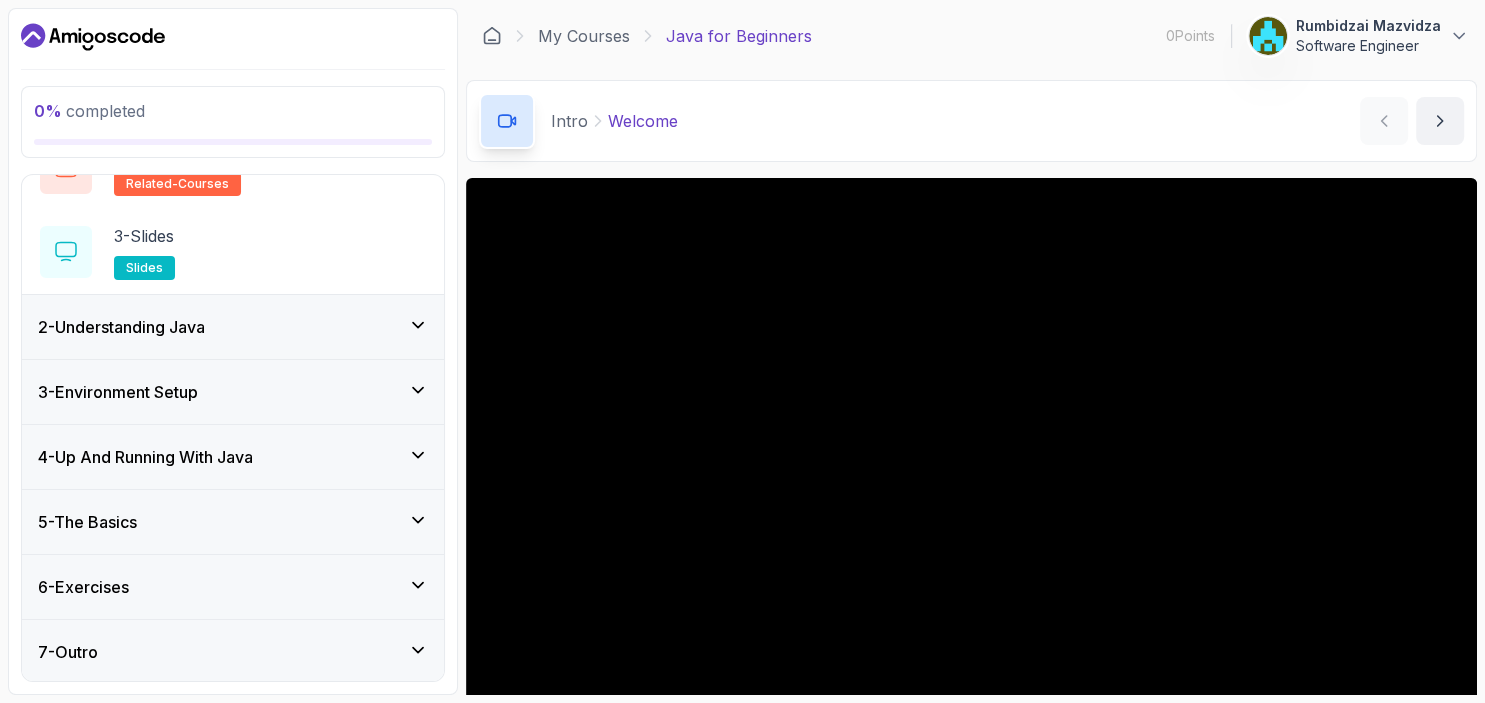 click 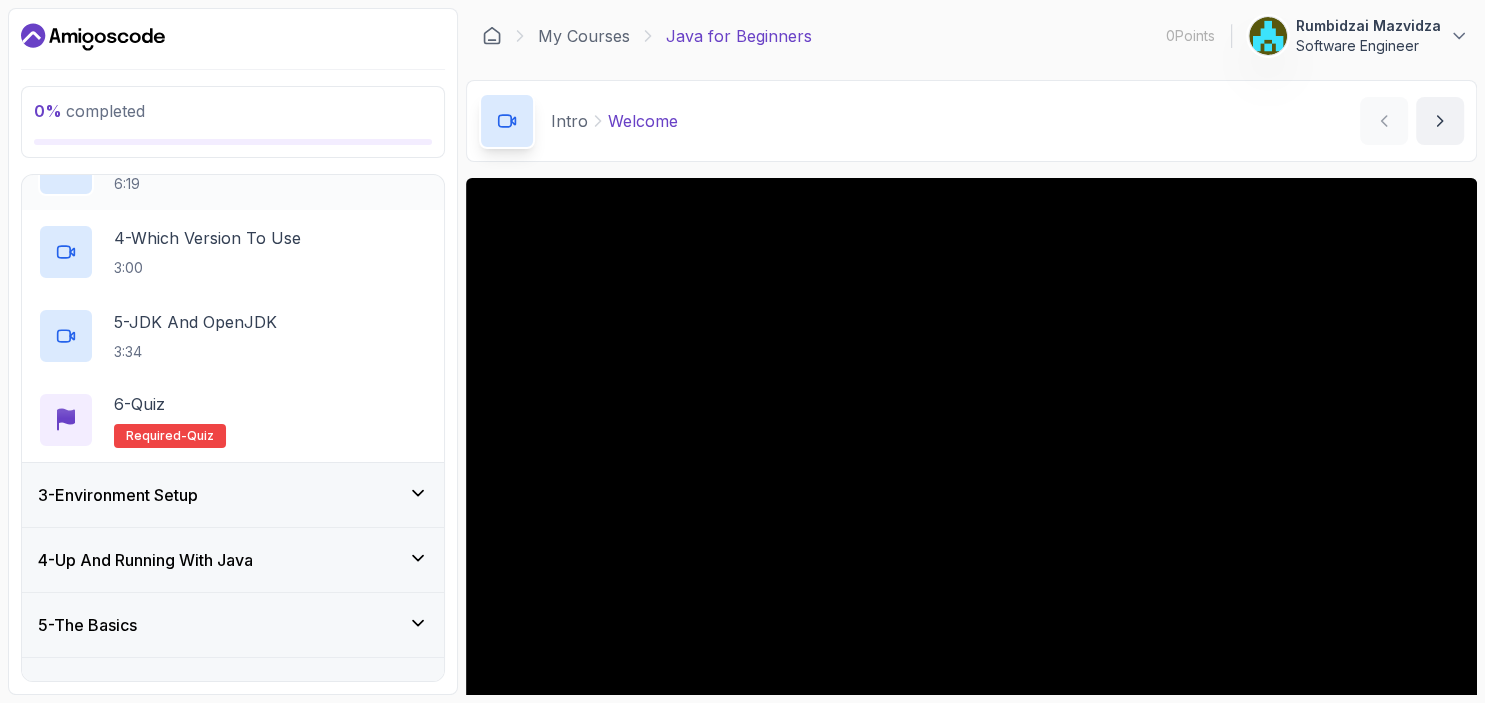scroll, scrollTop: 449, scrollLeft: 0, axis: vertical 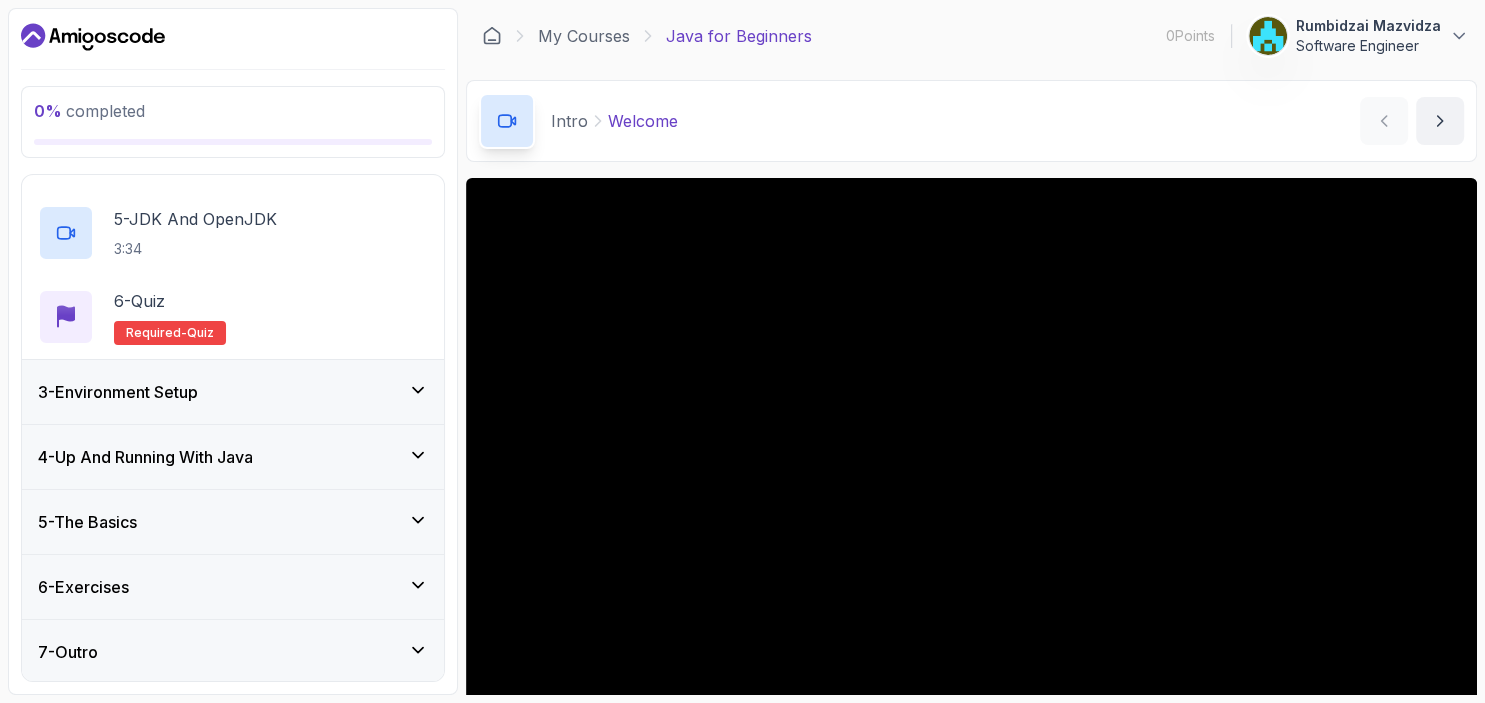 click 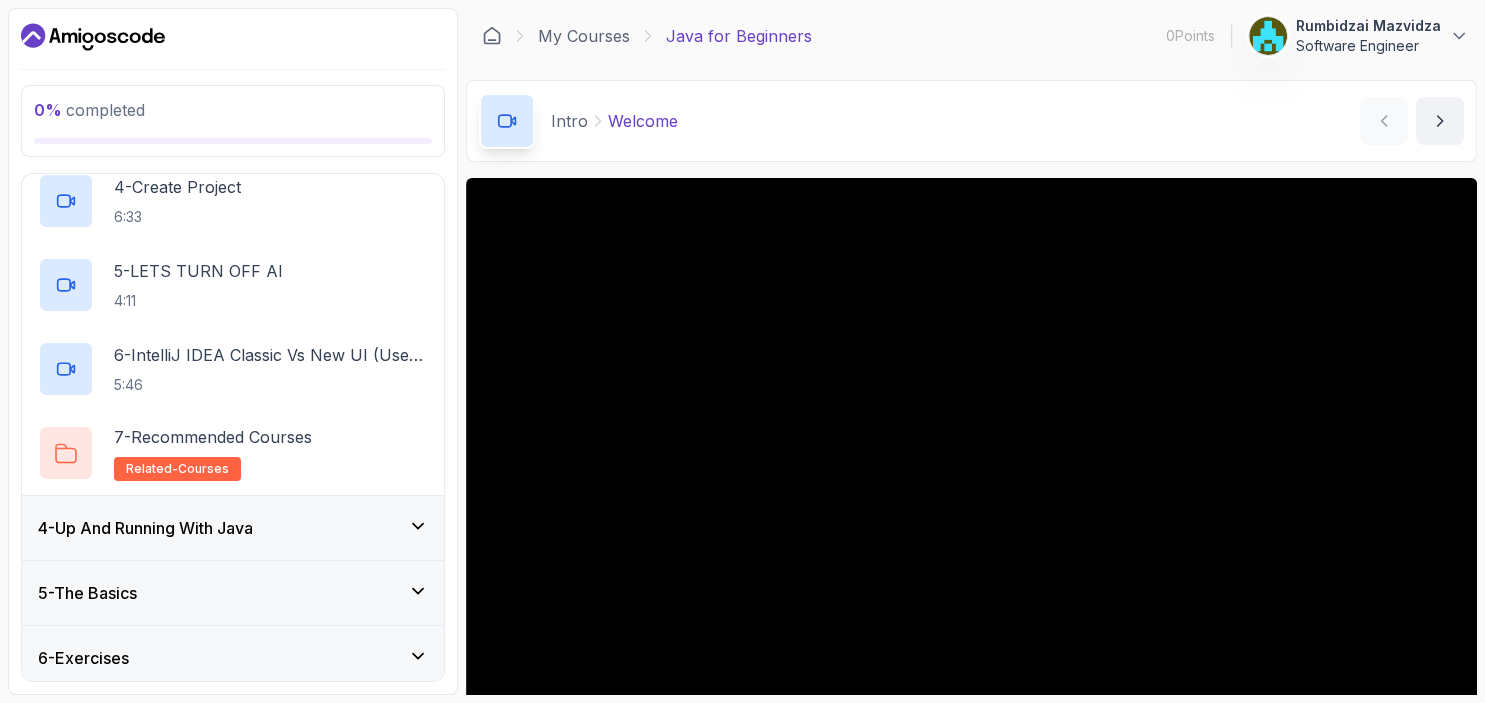 scroll, scrollTop: 533, scrollLeft: 0, axis: vertical 